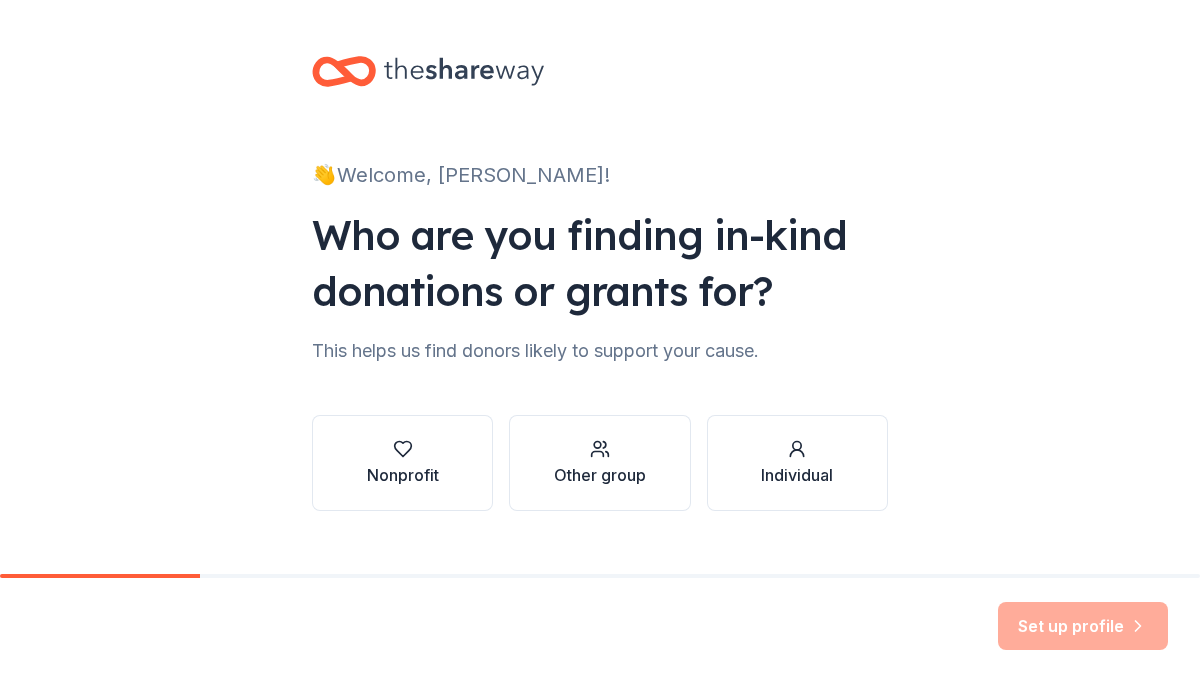 scroll, scrollTop: 0, scrollLeft: 0, axis: both 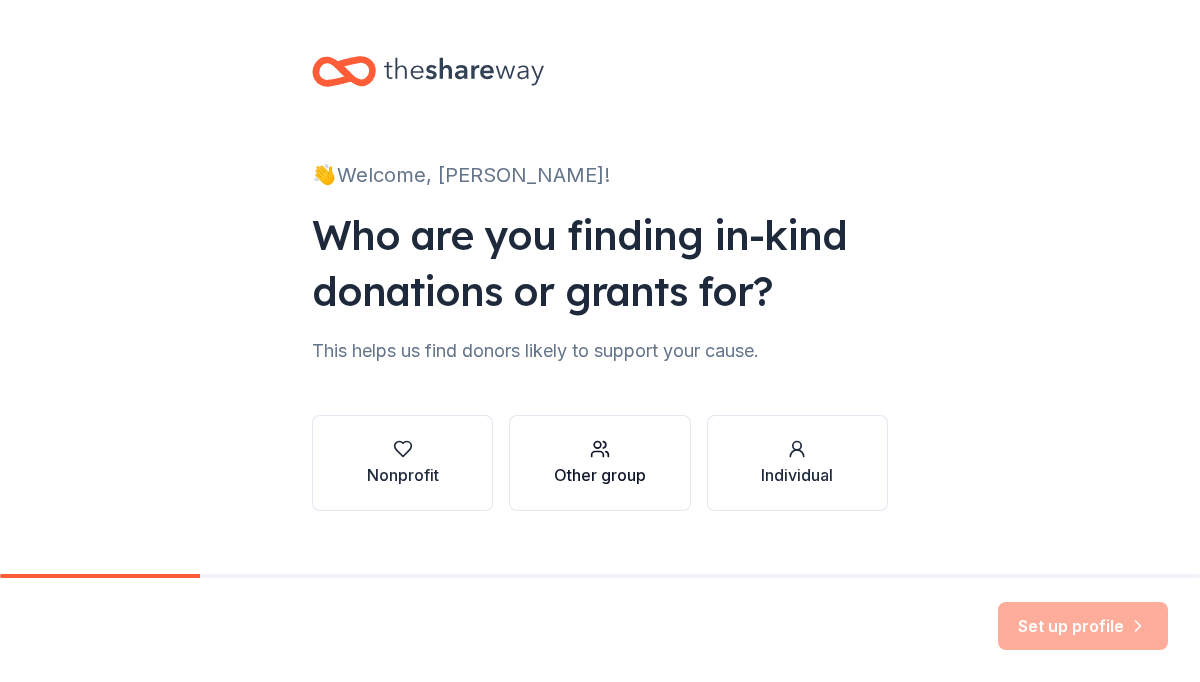 click on "Other group" at bounding box center (600, 475) 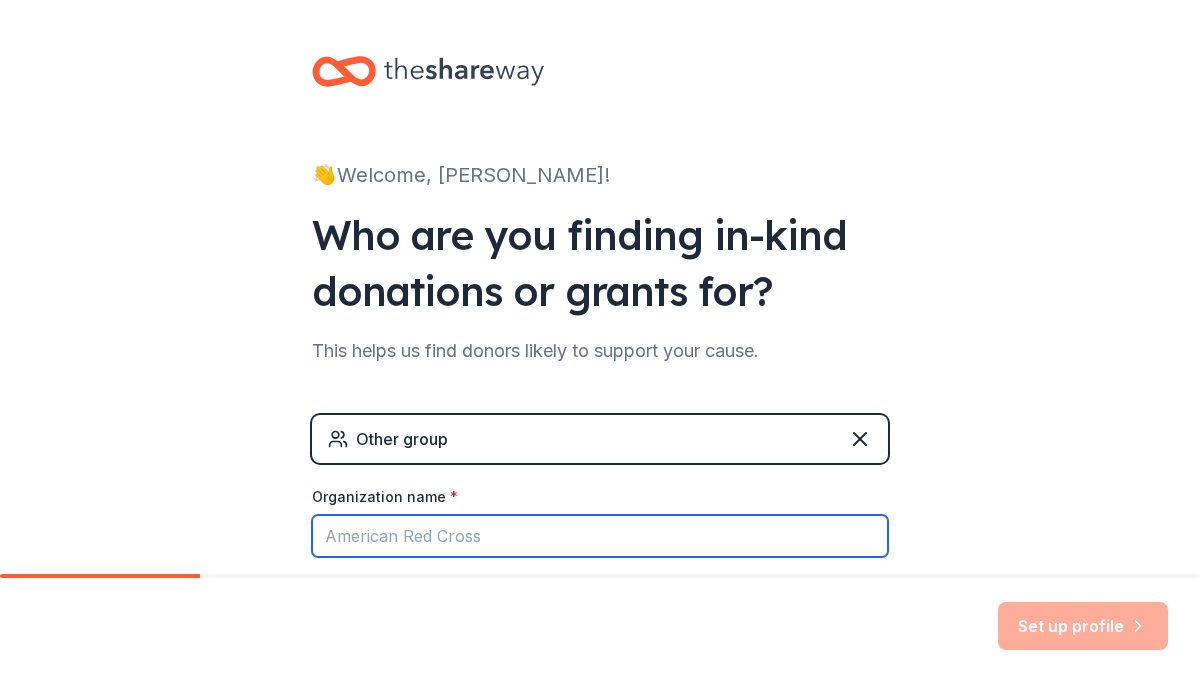 click on "Organization name *" at bounding box center [600, 536] 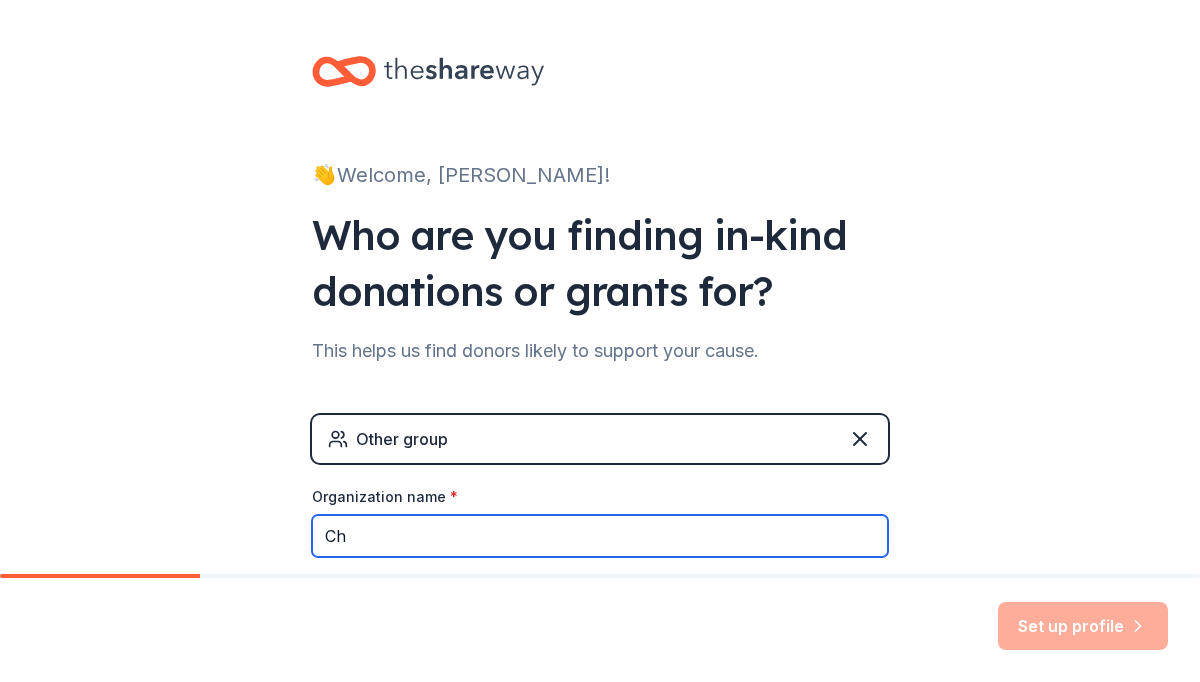 type on "C" 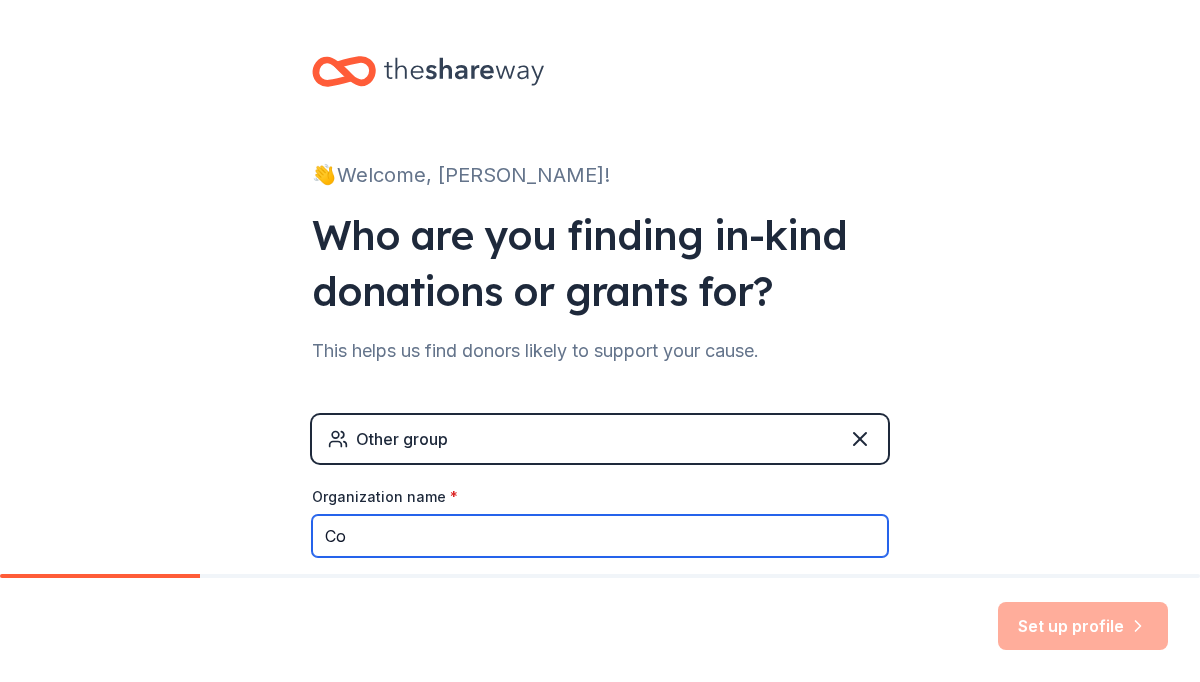 type on "C" 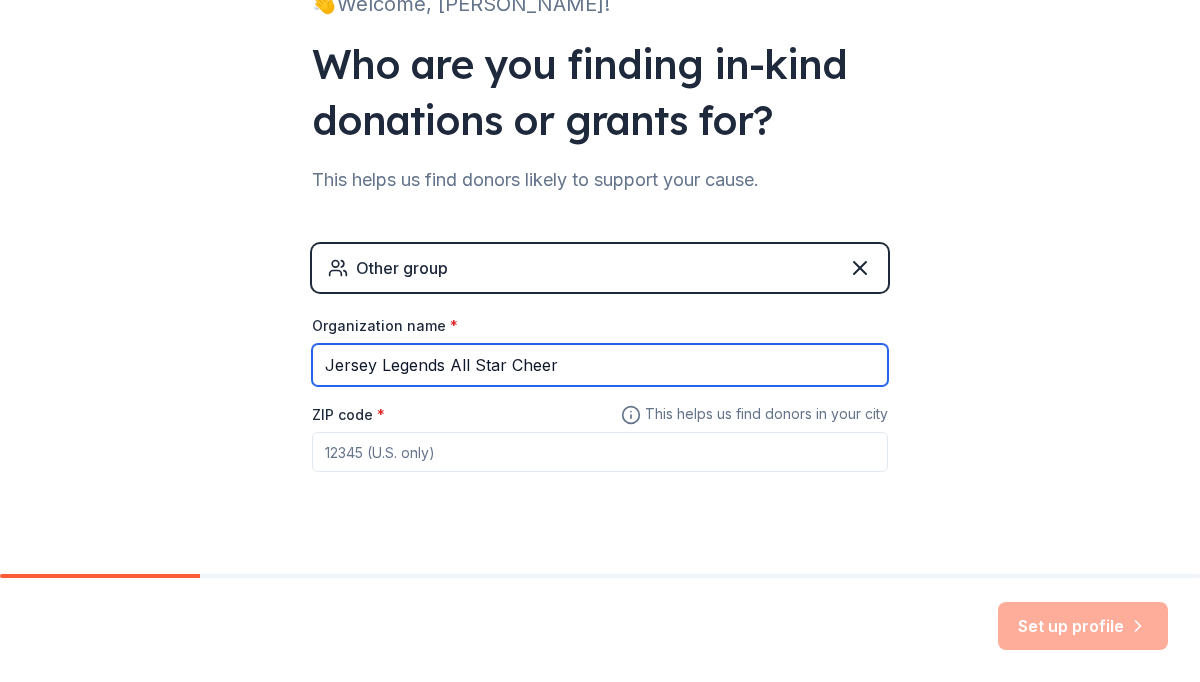 scroll, scrollTop: 203, scrollLeft: 0, axis: vertical 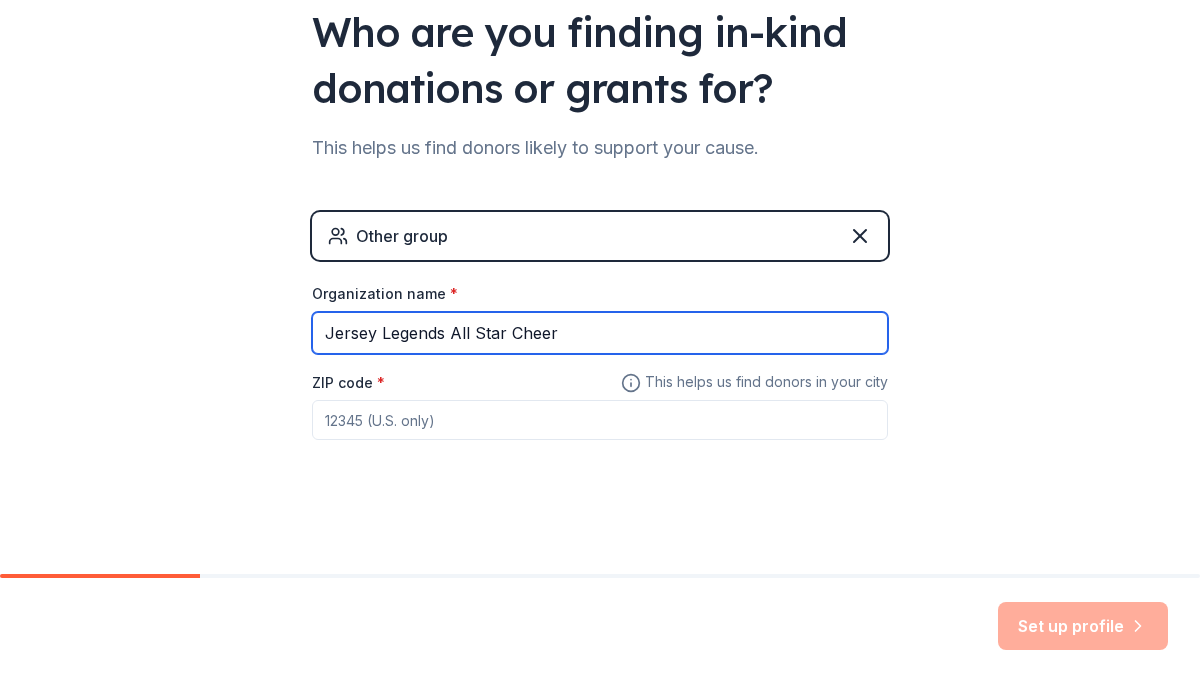 type on "Jersey Legends All Star Cheer" 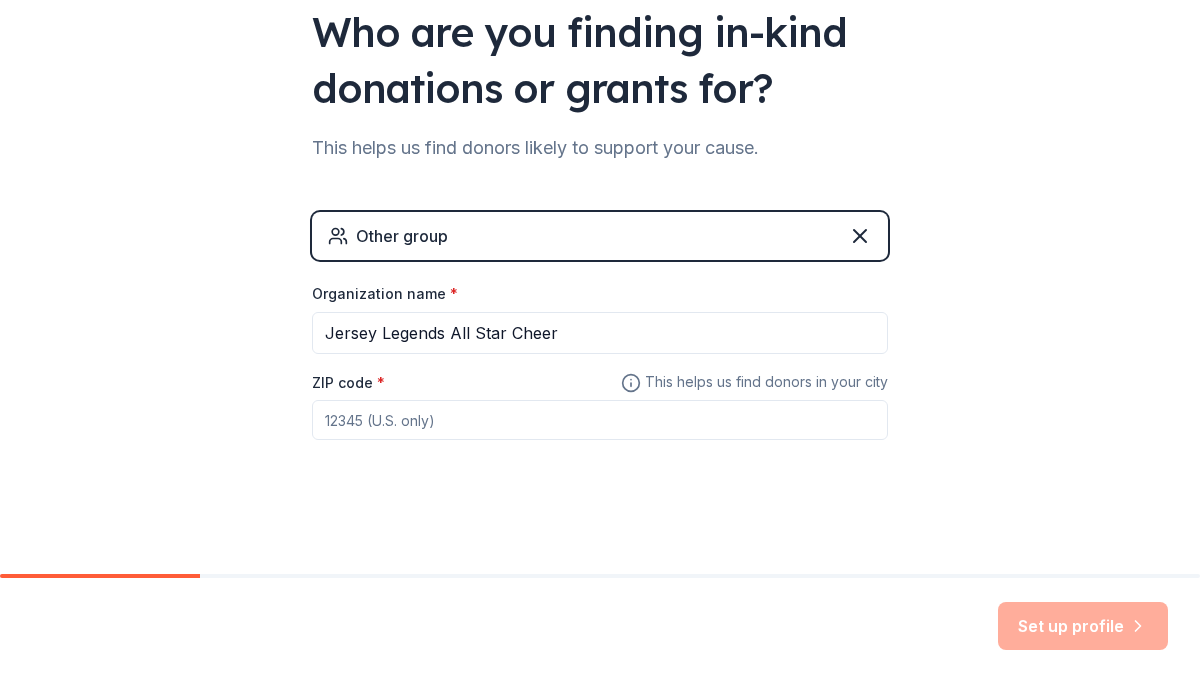 click on "ZIP code *" at bounding box center [600, 420] 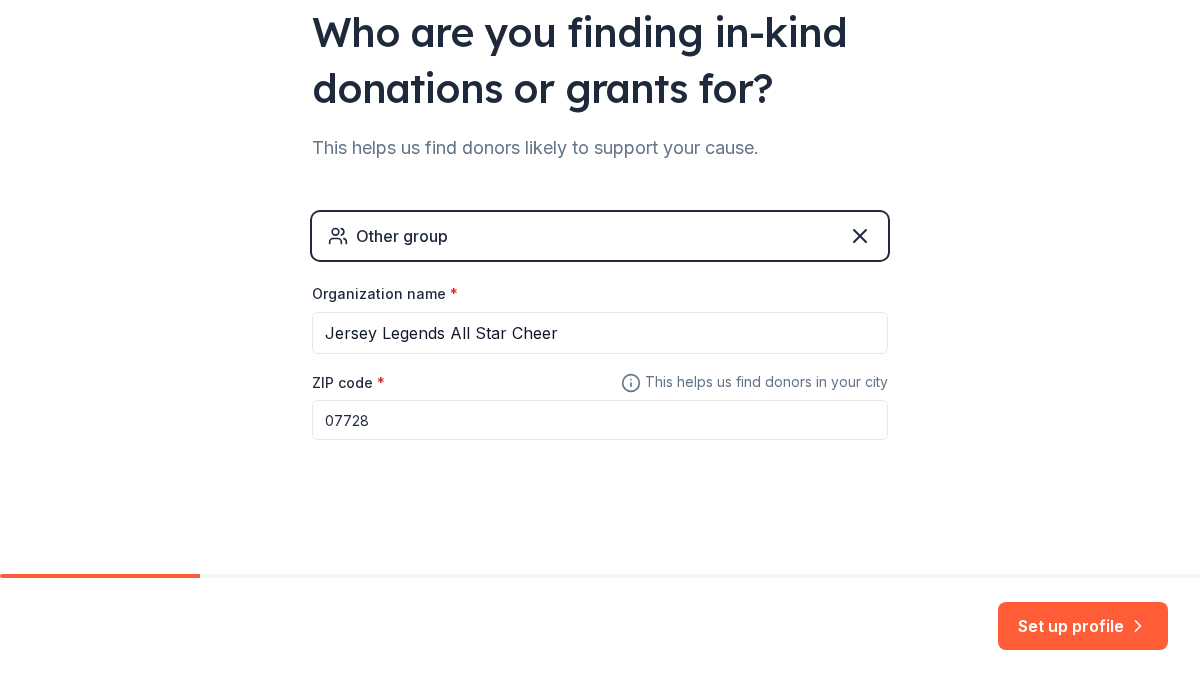type on "07728" 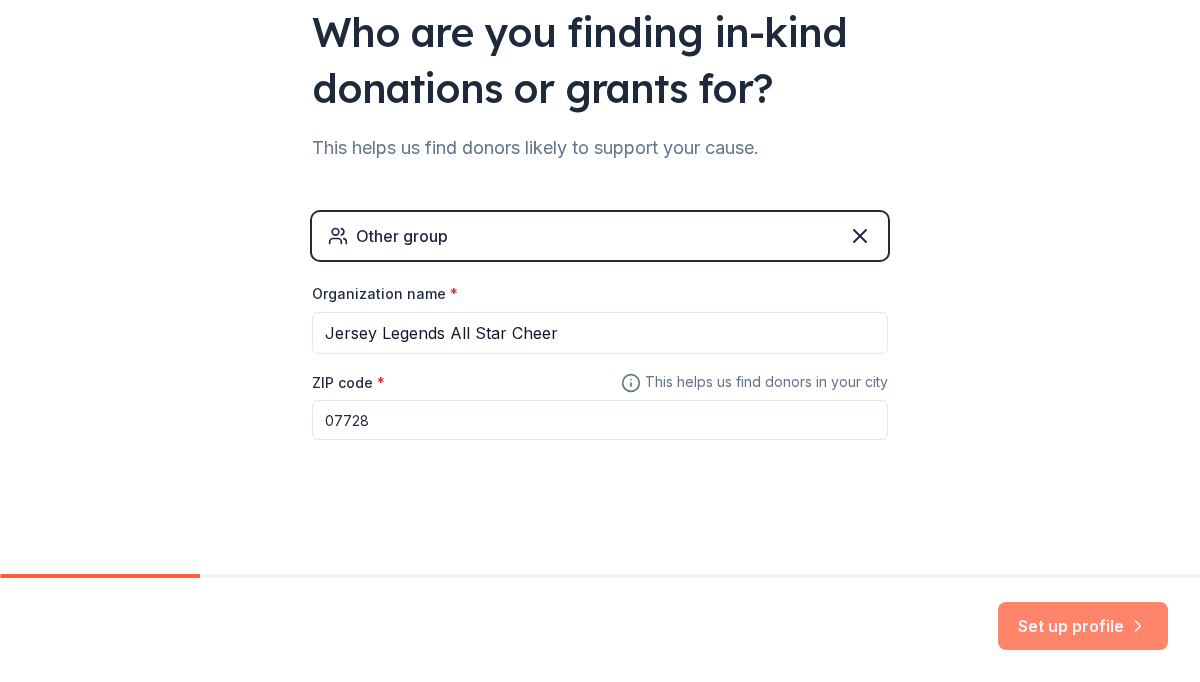 click on "Set up profile" at bounding box center (1083, 626) 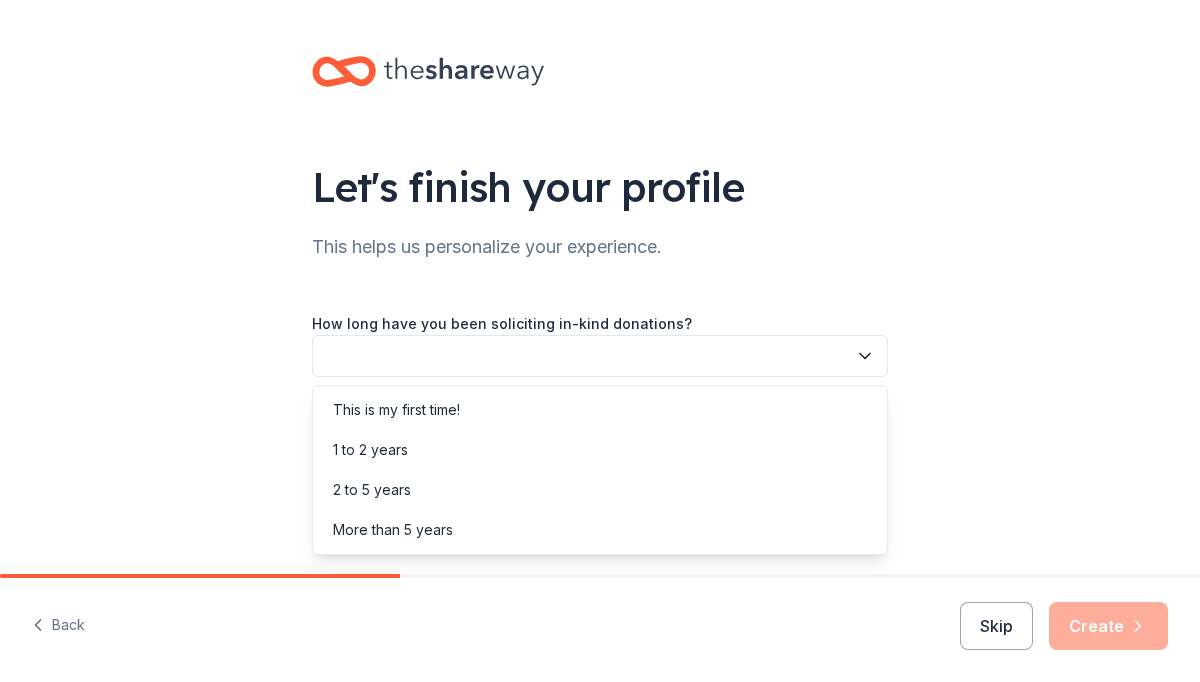 click at bounding box center [600, 356] 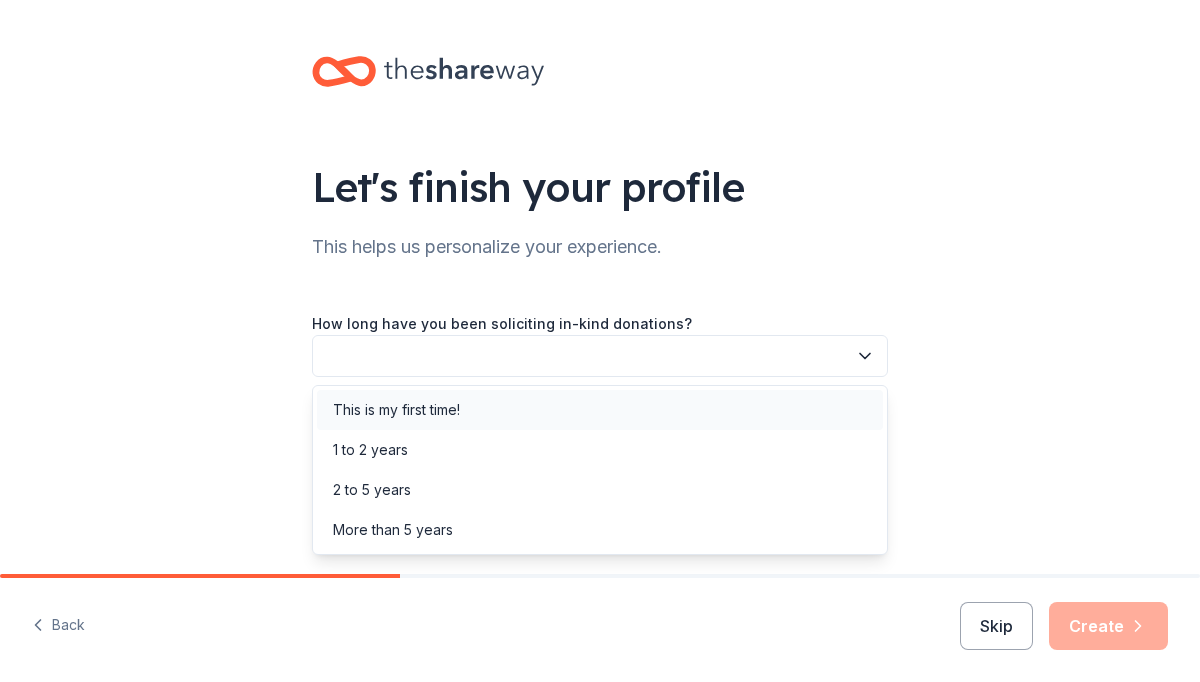 click on "This is my first time!" at bounding box center [600, 410] 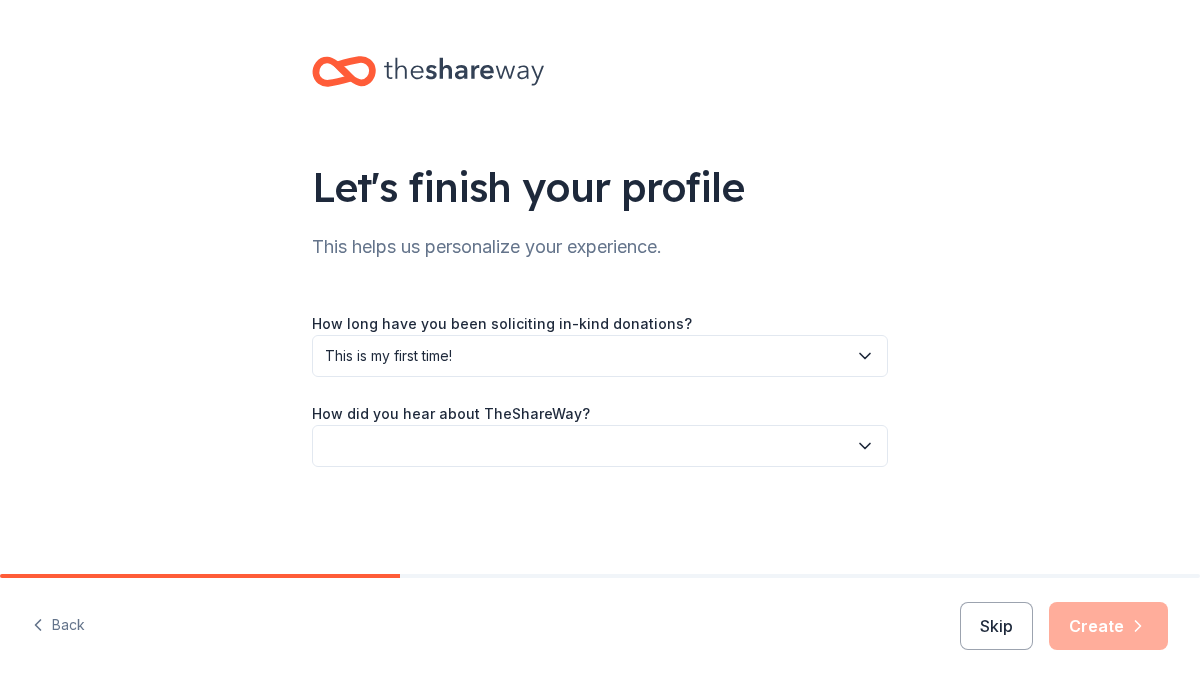 click at bounding box center [600, 446] 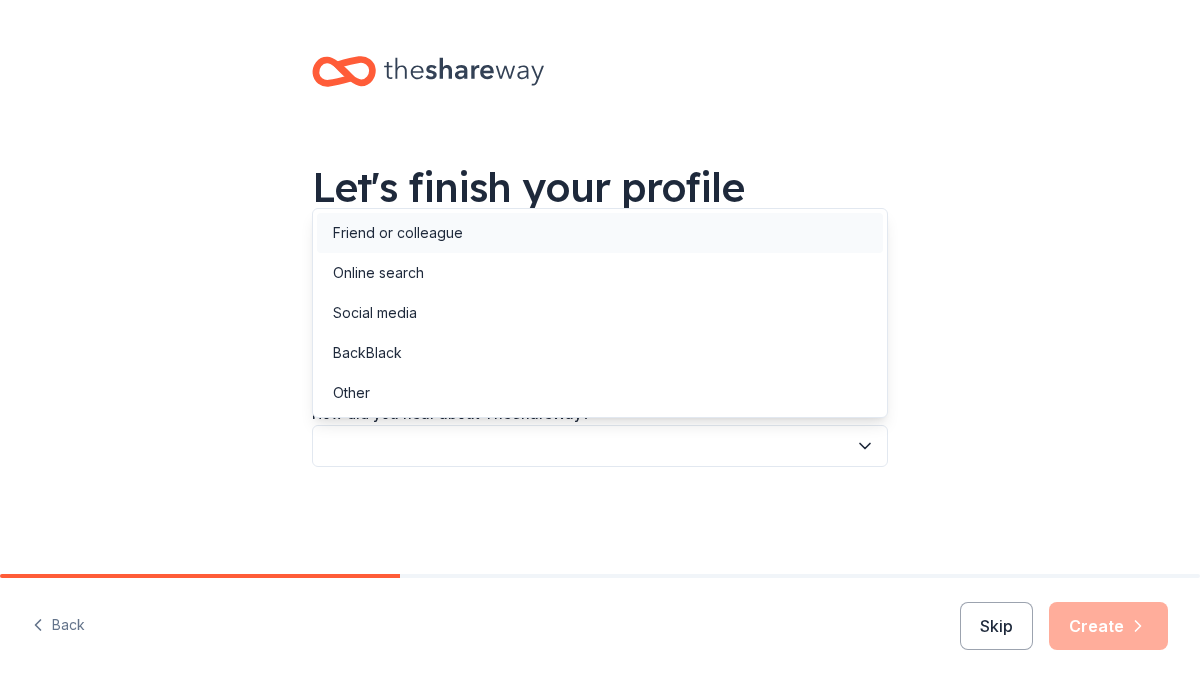 click on "Friend or colleague" at bounding box center (600, 233) 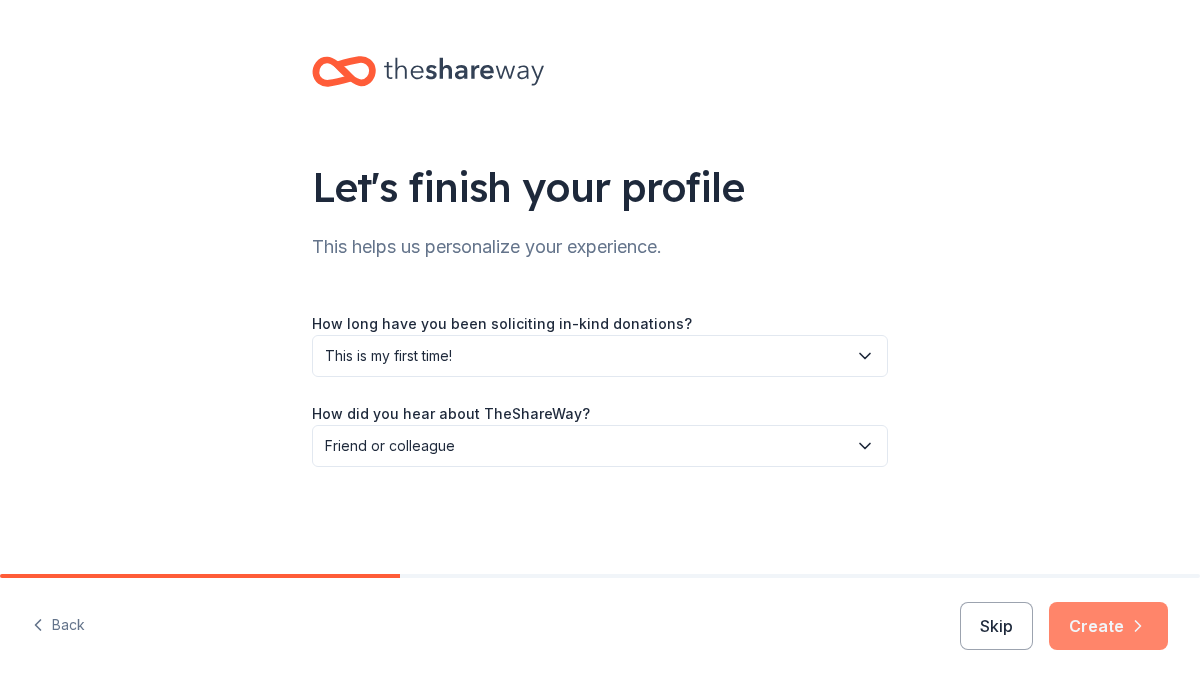 click on "Create" at bounding box center (1108, 626) 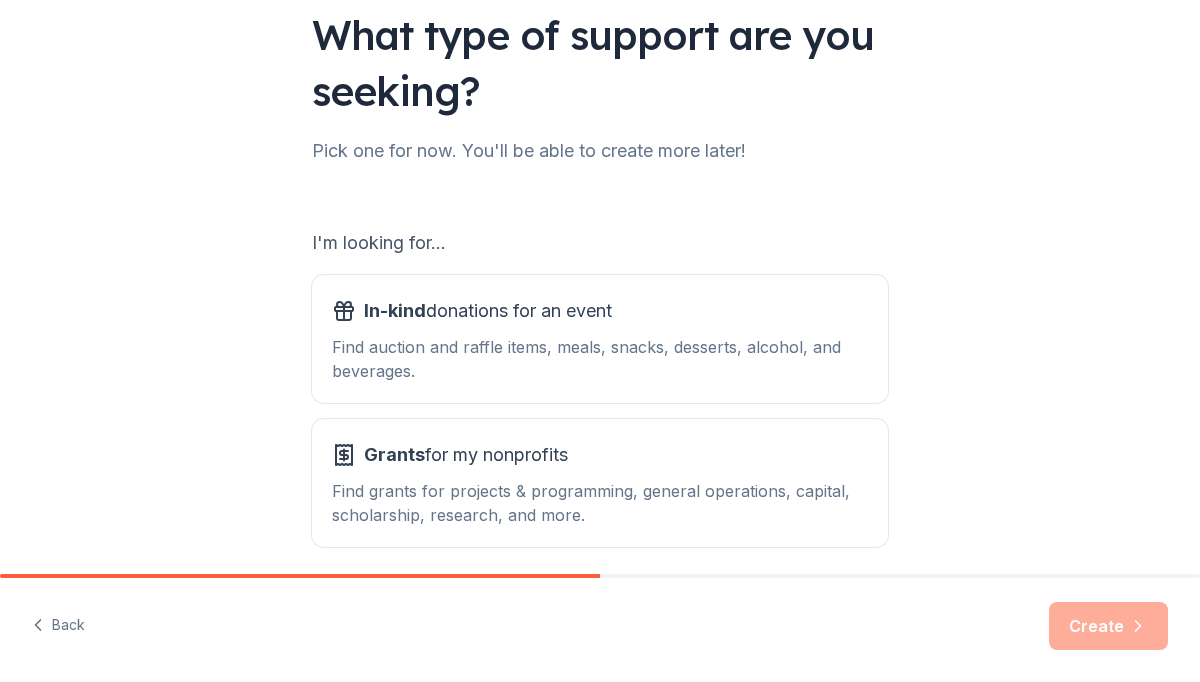 scroll, scrollTop: 230, scrollLeft: 0, axis: vertical 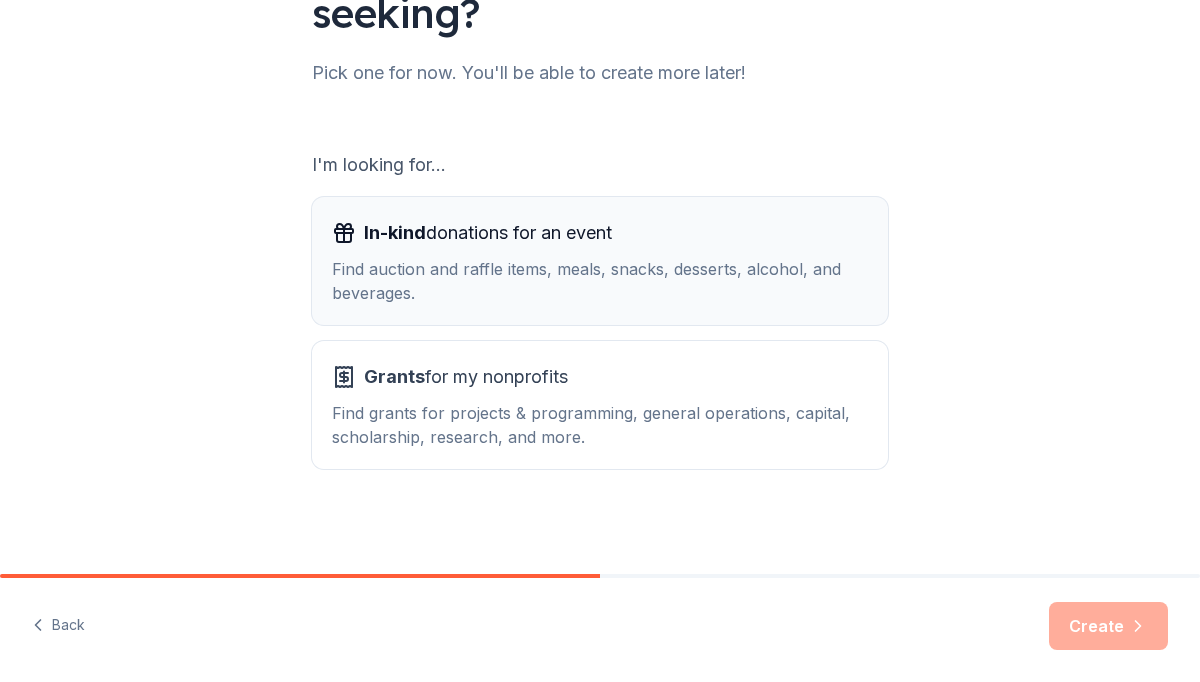 click on "Find auction and raffle items, meals, snacks, desserts, alcohol, and beverages." at bounding box center [600, 281] 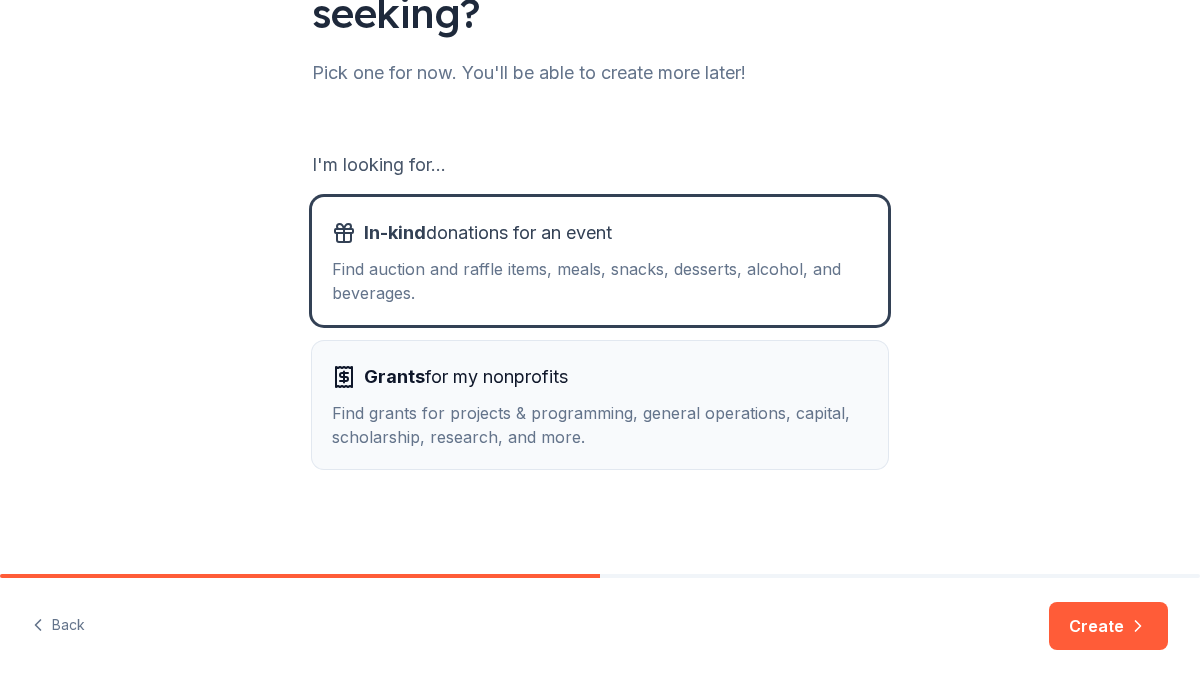 scroll, scrollTop: 232, scrollLeft: 0, axis: vertical 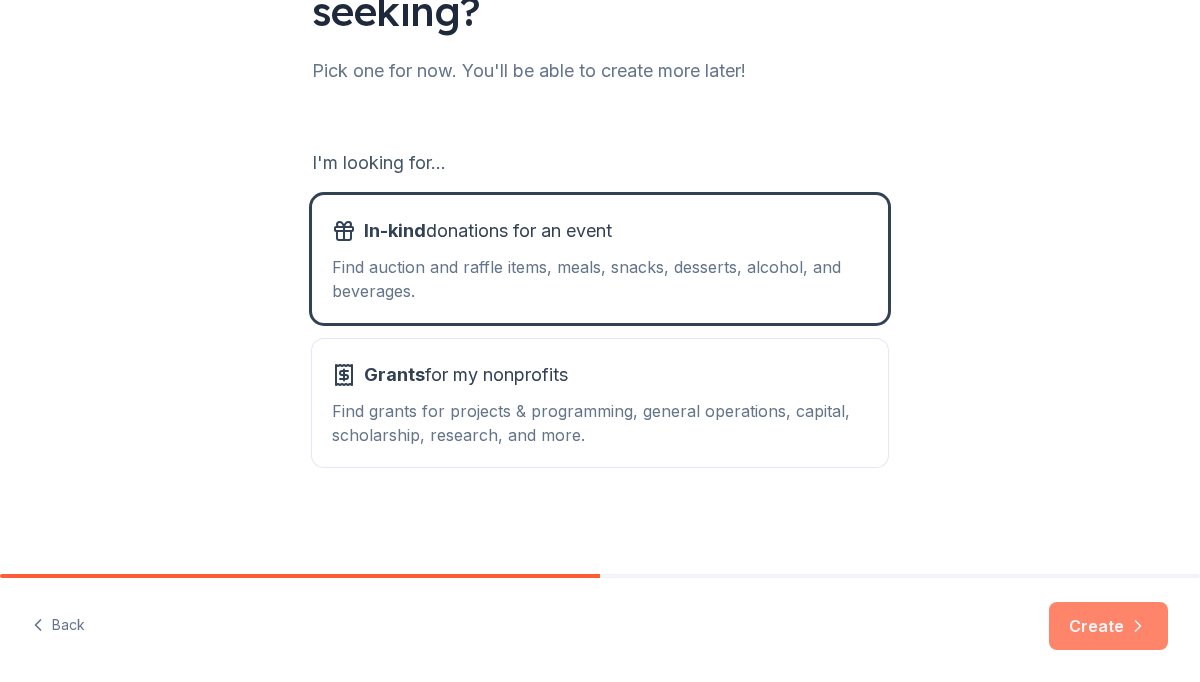 click on "Create" at bounding box center [1108, 626] 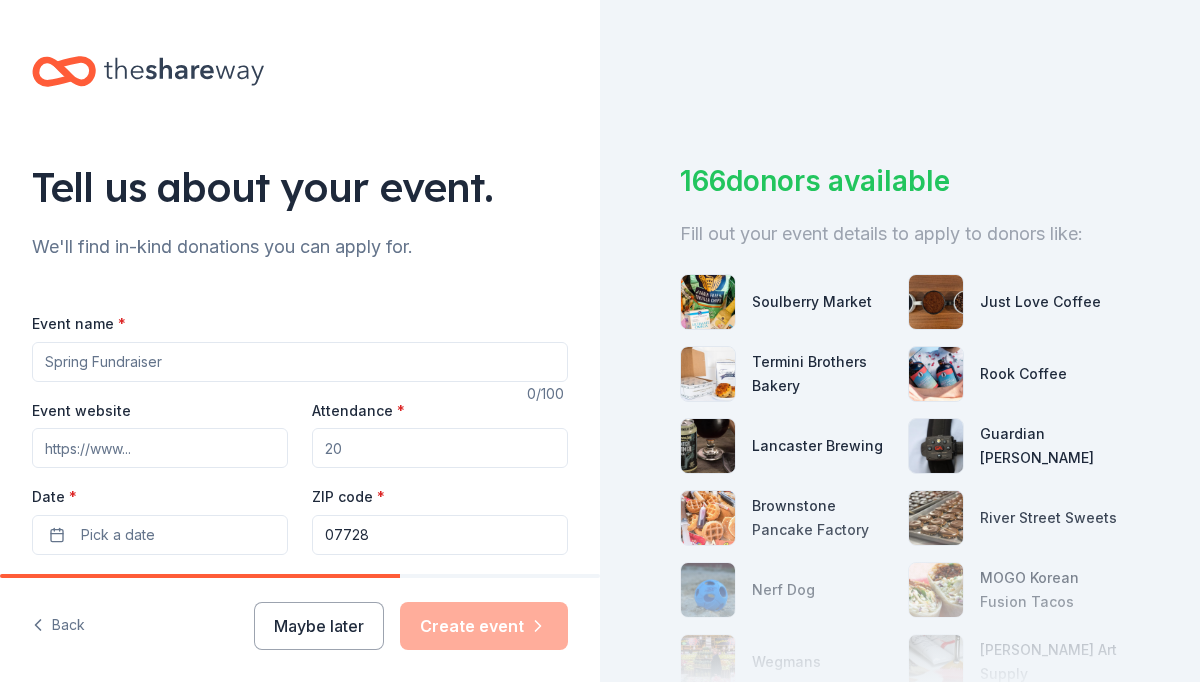 click on "Event name *" at bounding box center (300, 362) 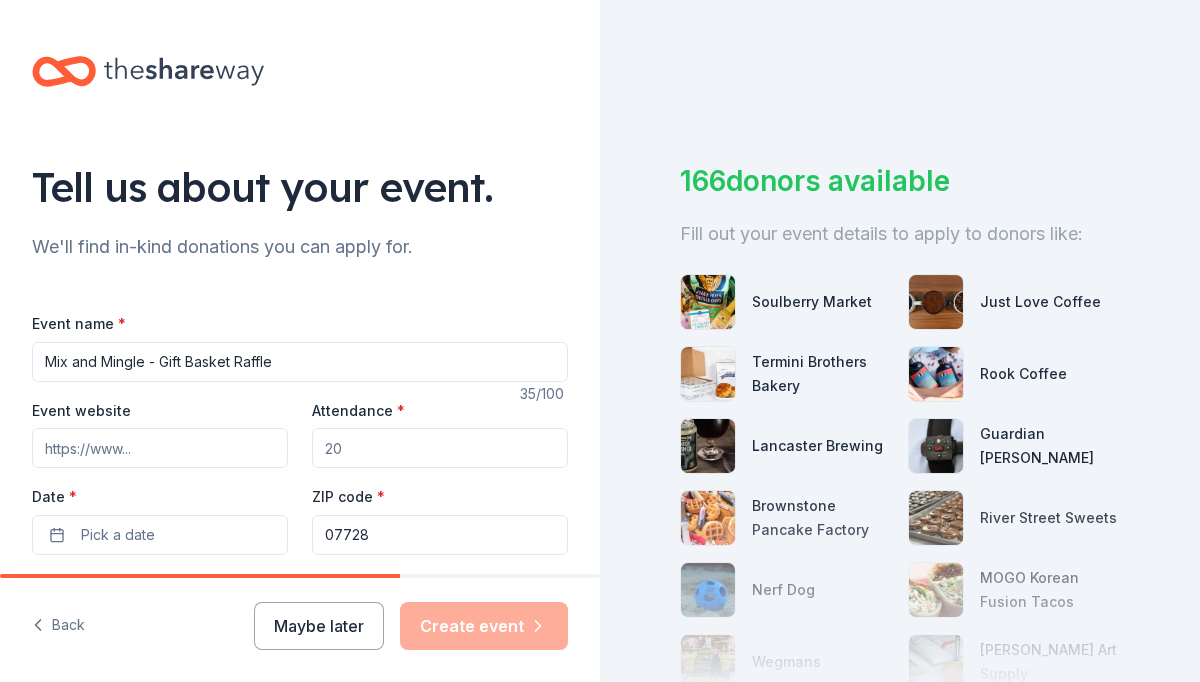 click on "Mix and Mingle - Gift Basket Raffle" at bounding box center [300, 362] 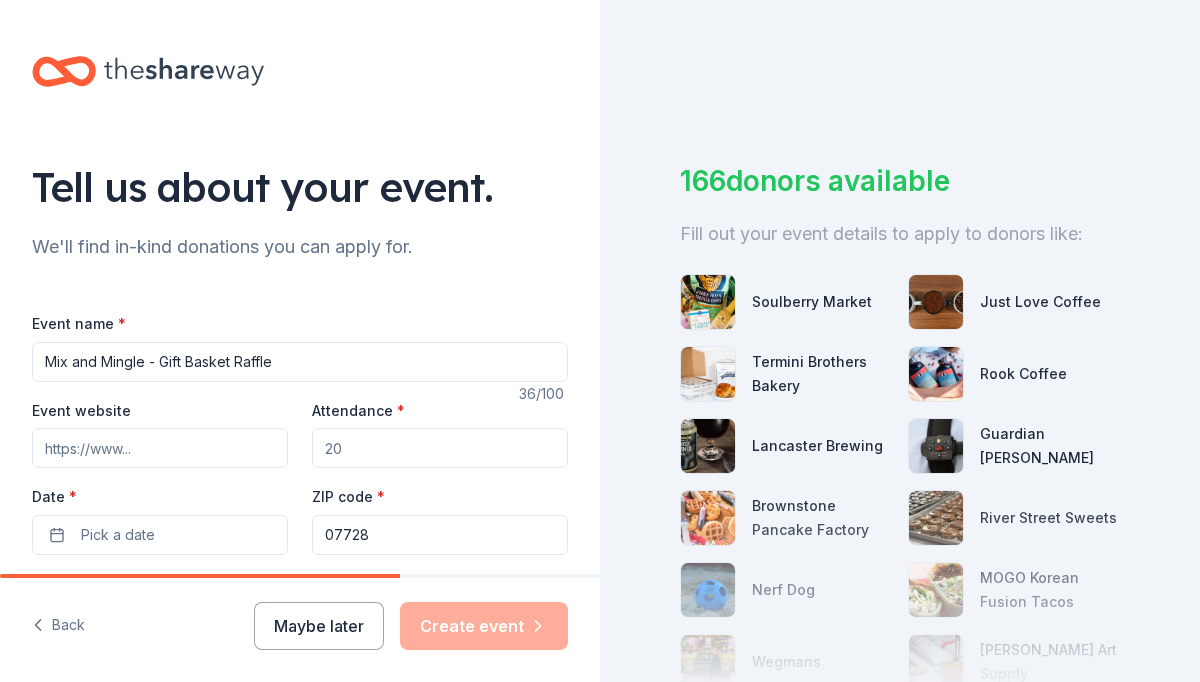 type on "Mix and Mingle - Gift Basket Raffle" 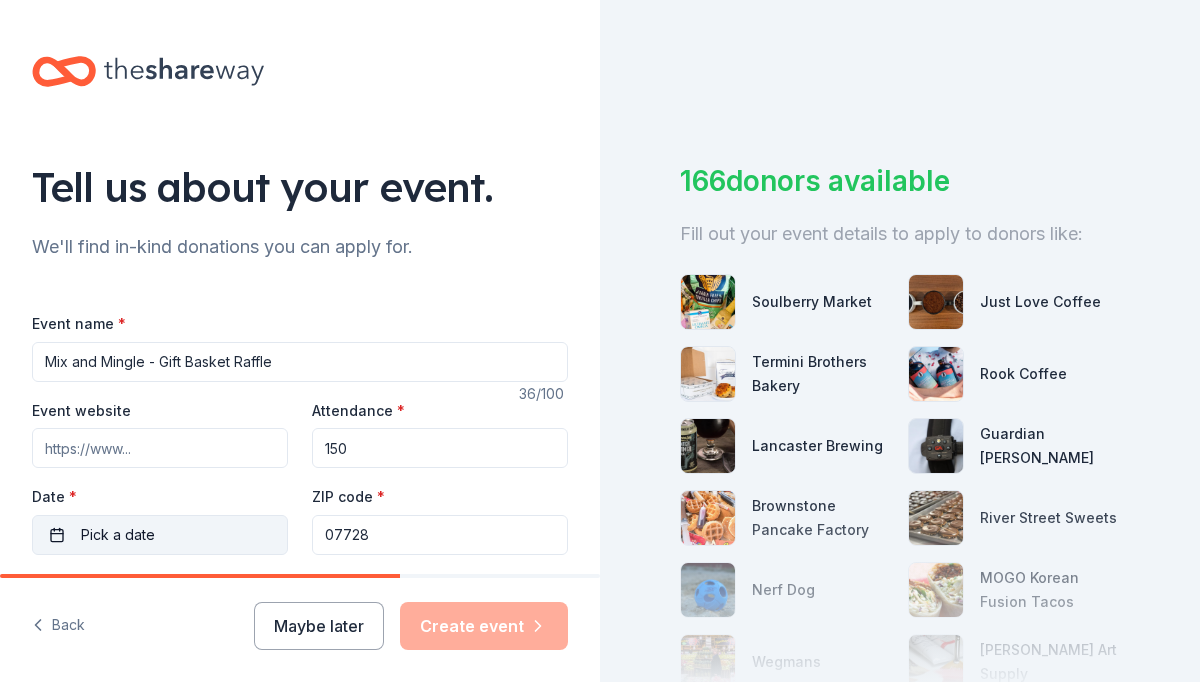 type on "150" 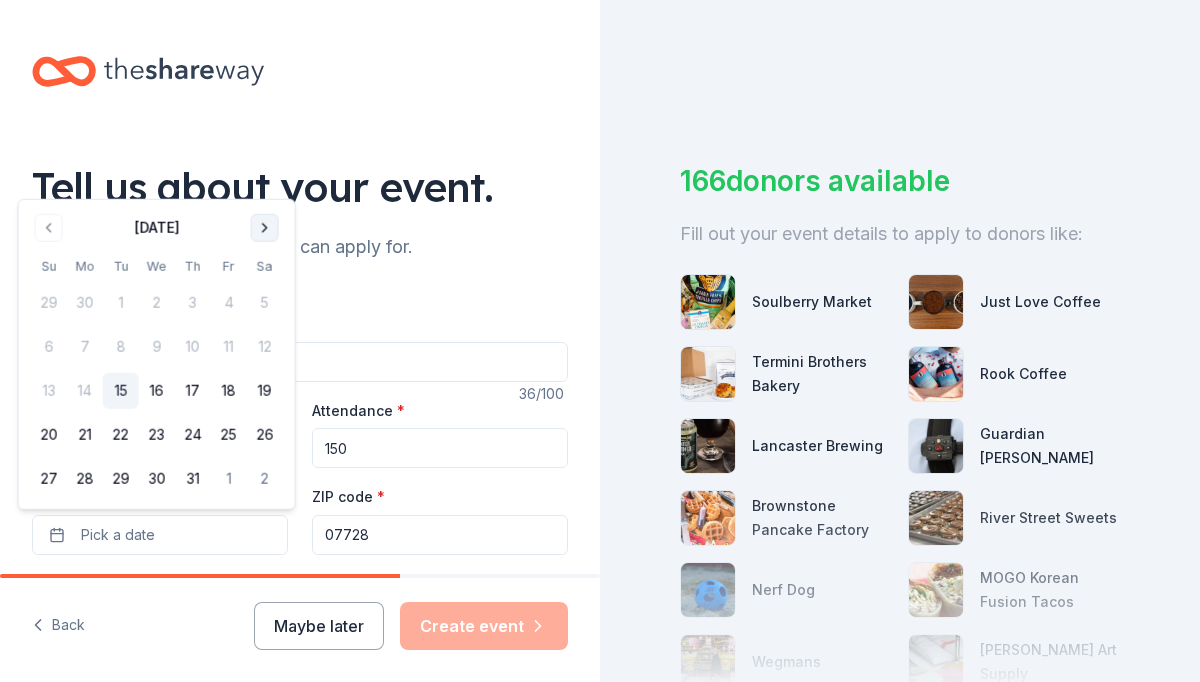click at bounding box center [265, 228] 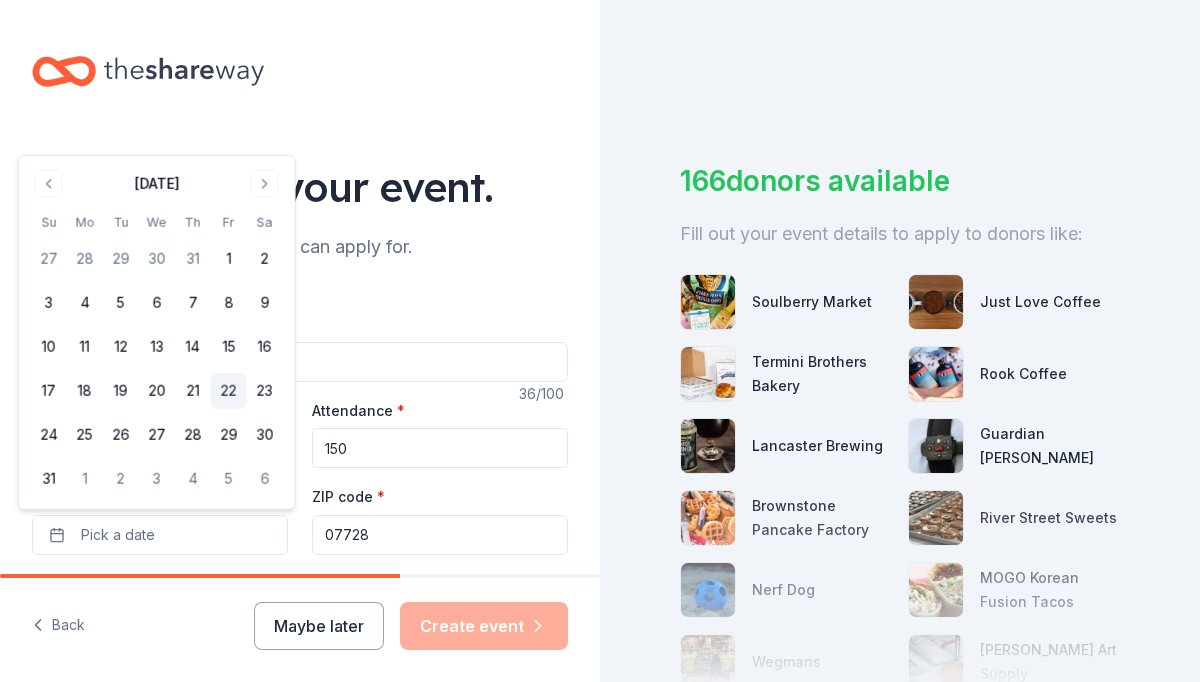 click on "22" at bounding box center (229, 391) 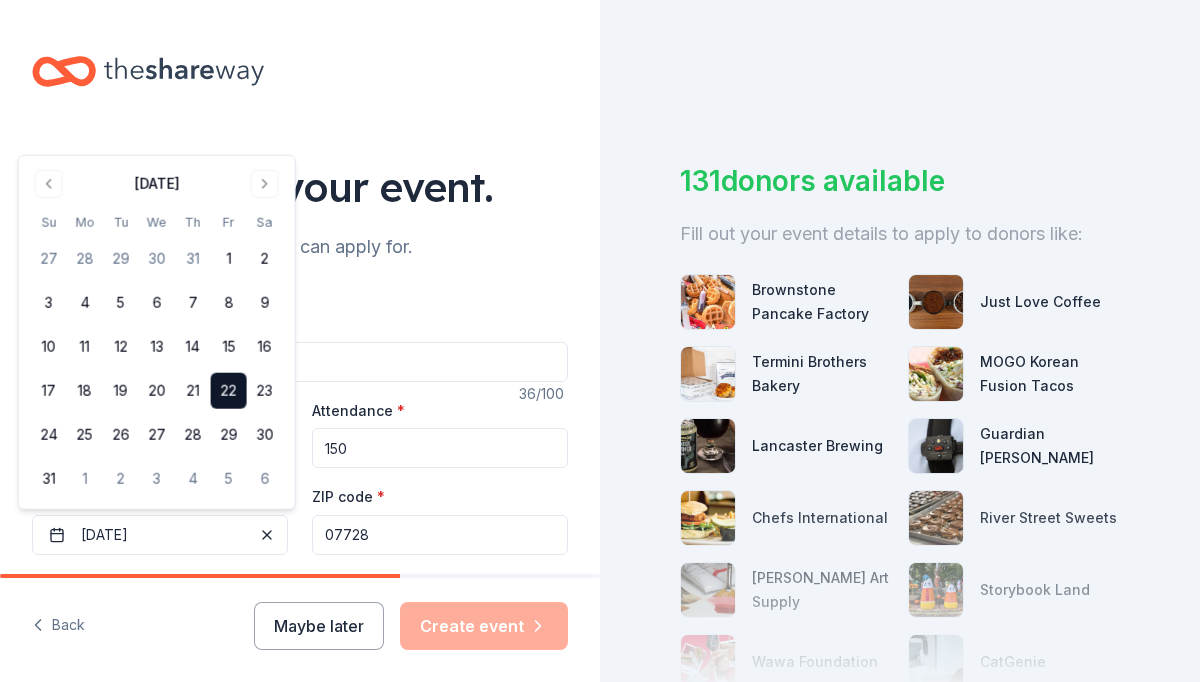 click on "07728" at bounding box center [440, 535] 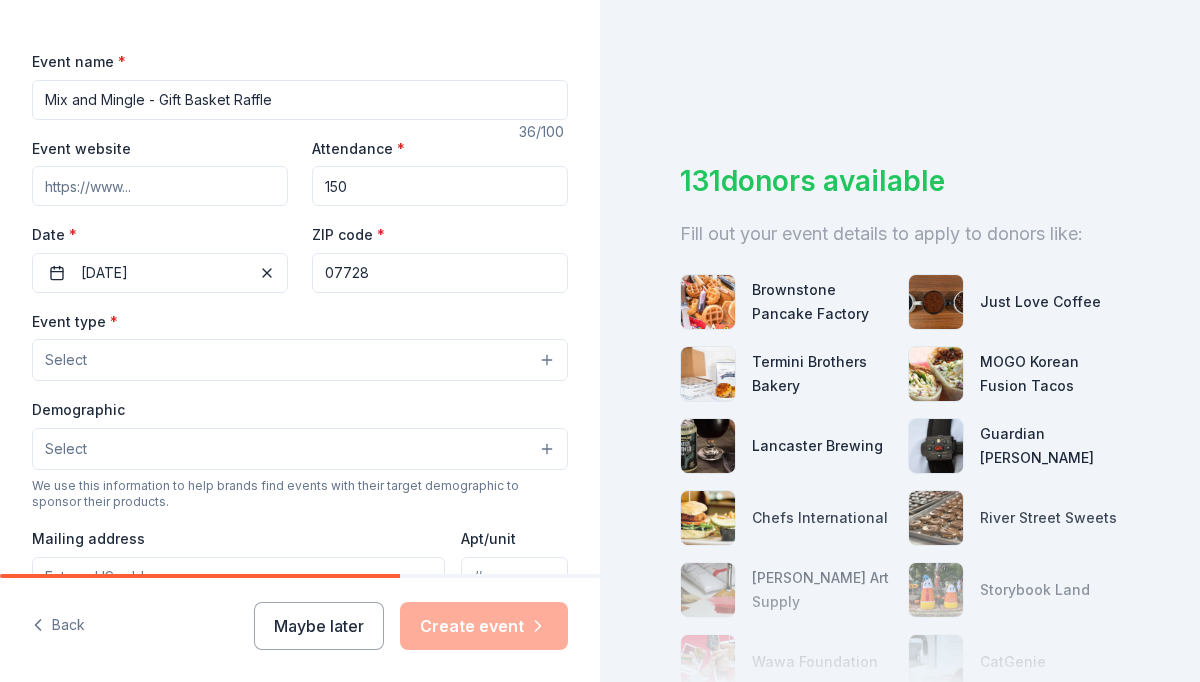 scroll, scrollTop: 264, scrollLeft: 0, axis: vertical 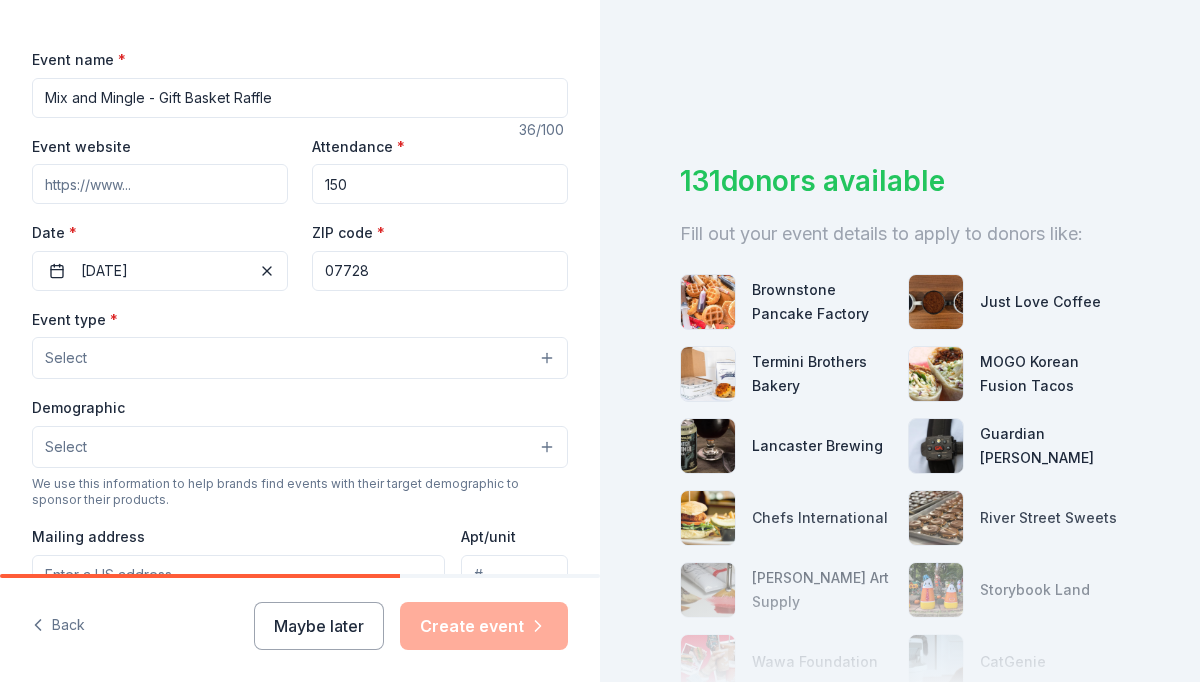 click on "Select" at bounding box center [300, 358] 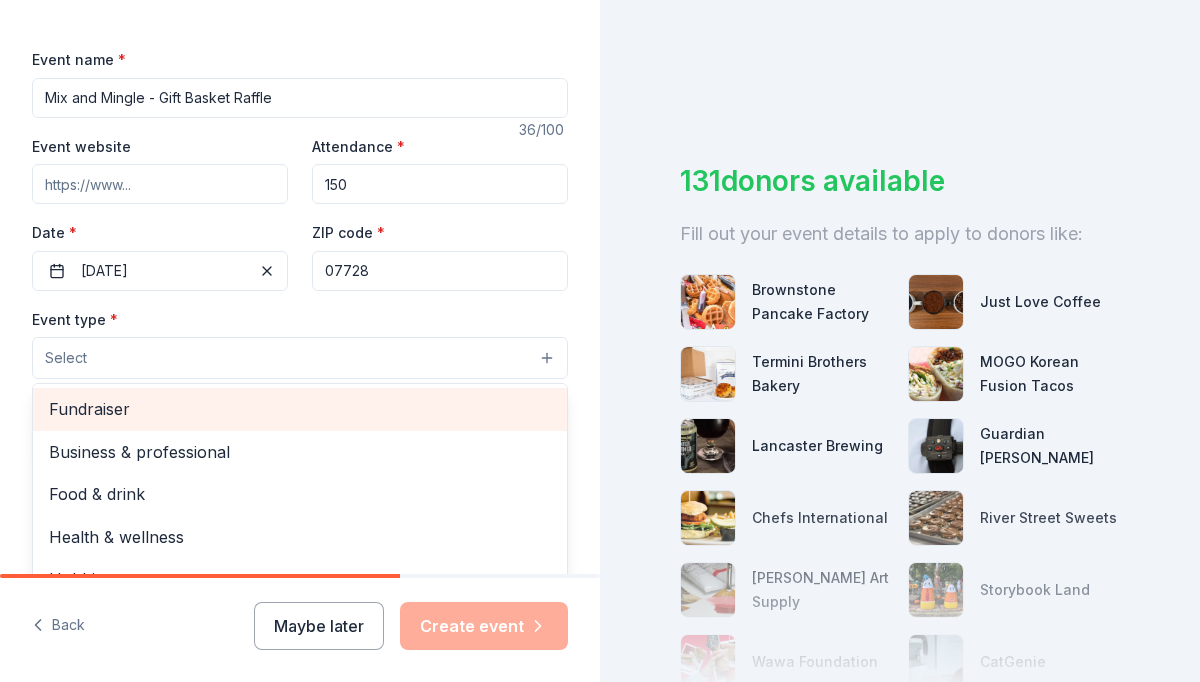 click on "Fundraiser" at bounding box center [300, 409] 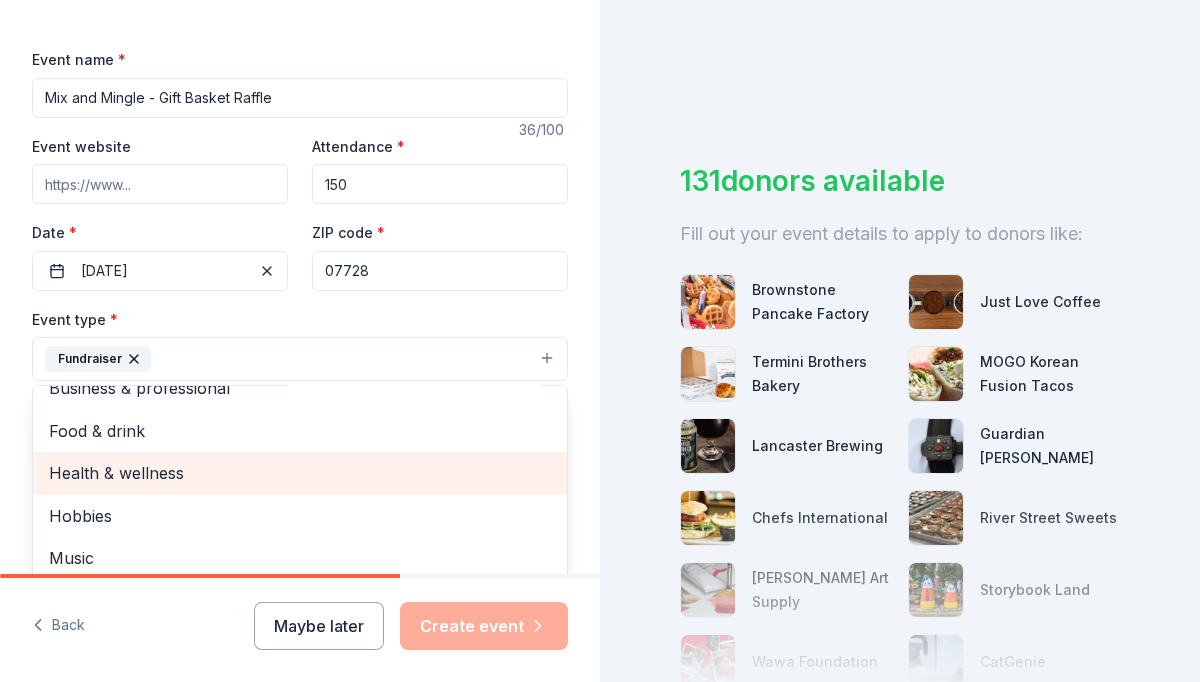 scroll, scrollTop: 0, scrollLeft: 0, axis: both 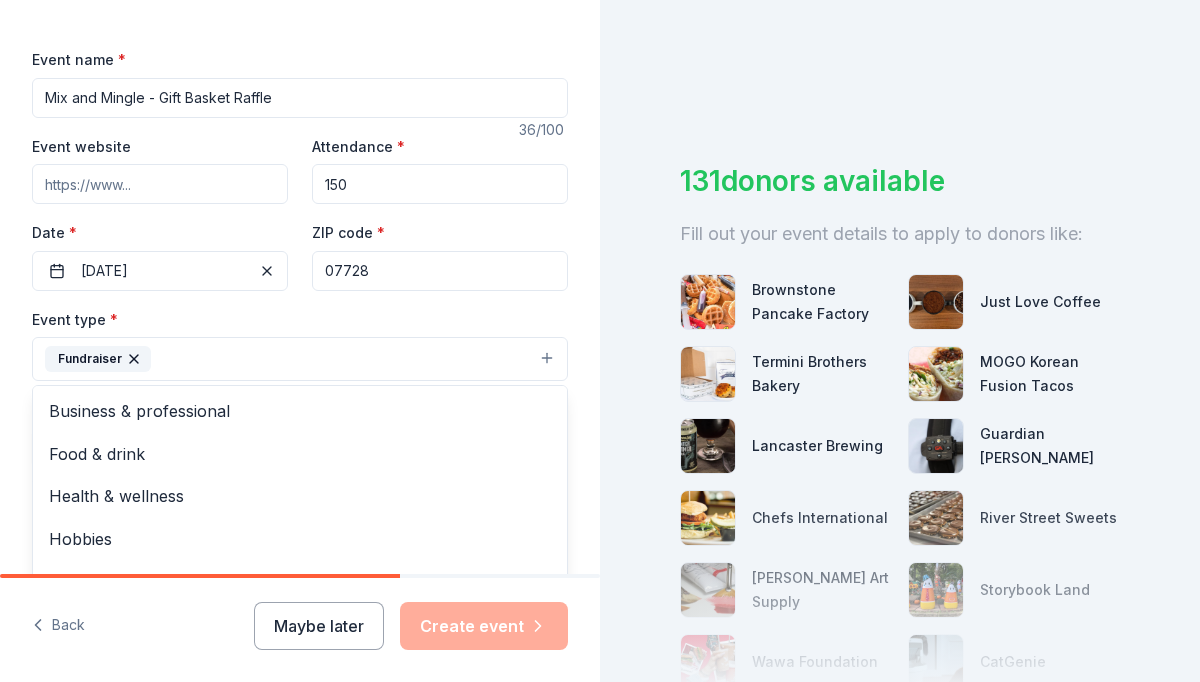 click on "Tell us about your event. We'll find in-kind donations you can apply for. Event name * Mix and Mingle - Gift Basket Raffle 36 /100 Event website Attendance * 150 Date * 08/22/2025 ZIP code * 07728 Event type * Fundraiser Business & professional Food & drink Health & wellness Hobbies Music Performing & visual arts Demographic Select We use this information to help brands find events with their target demographic to sponsor their products. Mailing address Apt/unit Description What are you looking for? * Auction & raffle Meals Snacks Desserts Alcohol Beverages Send me reminders Email me reminders of donor application deadlines Recurring event" at bounding box center [300, 402] 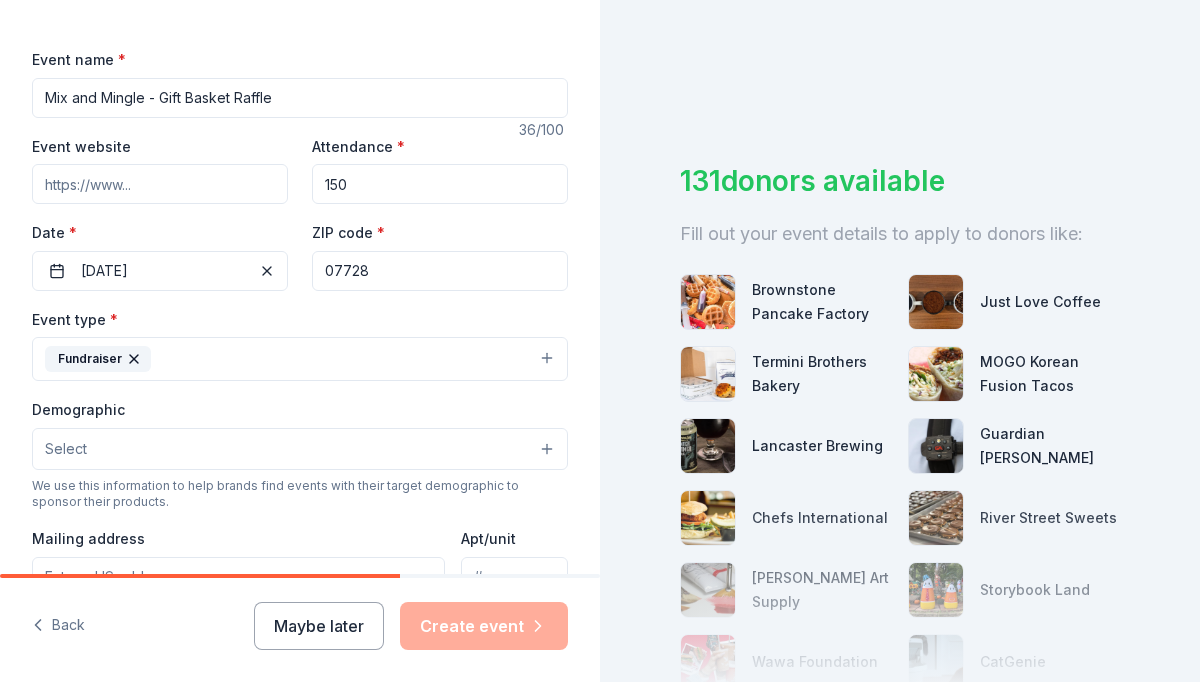 click on "Select" at bounding box center [300, 449] 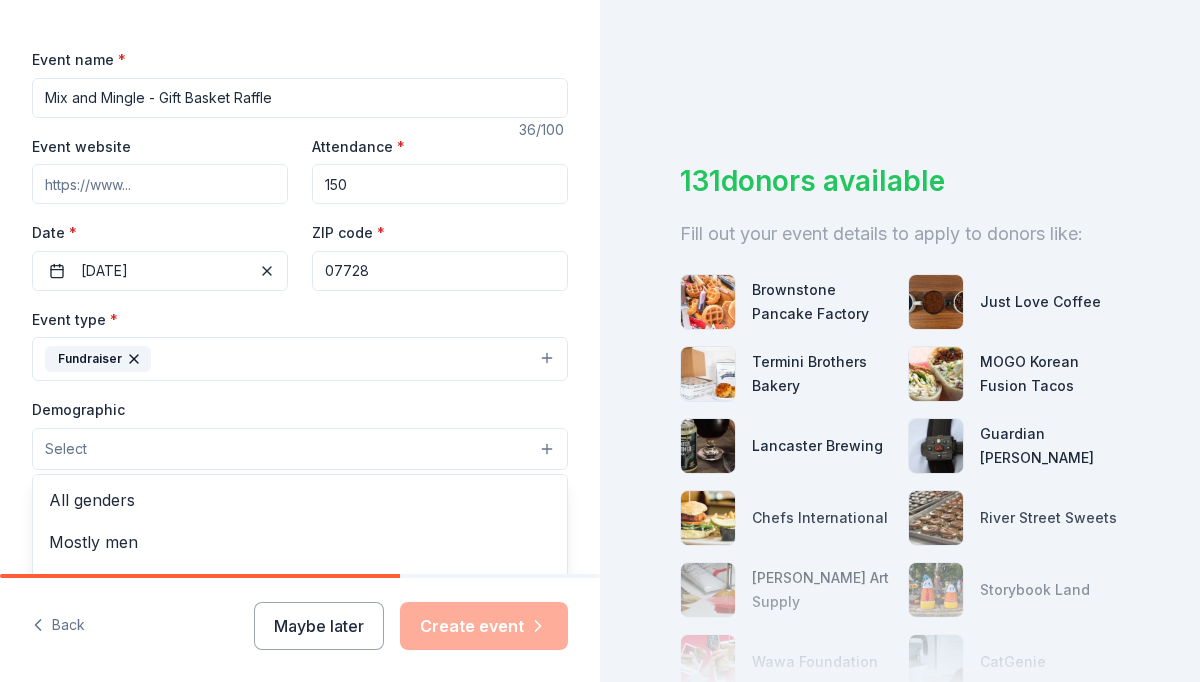 drag, startPoint x: 254, startPoint y: 494, endPoint x: 601, endPoint y: 440, distance: 351.1766 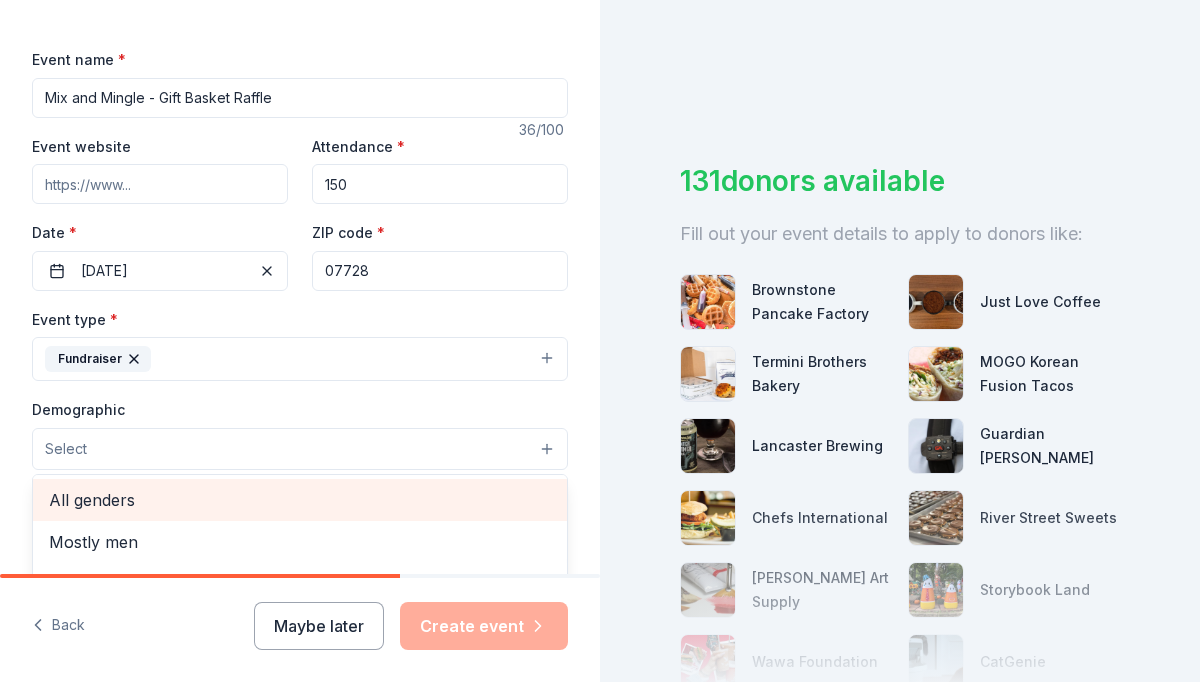 click on "All genders" at bounding box center (300, 500) 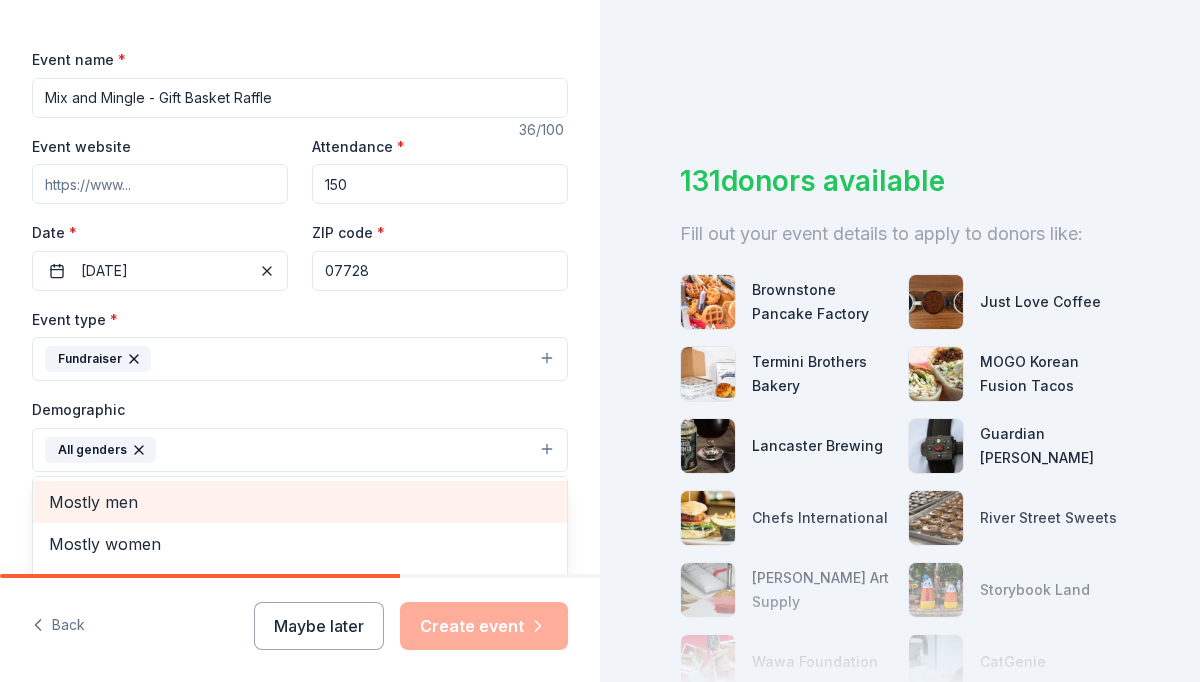 click on "Mostly men" at bounding box center (300, 502) 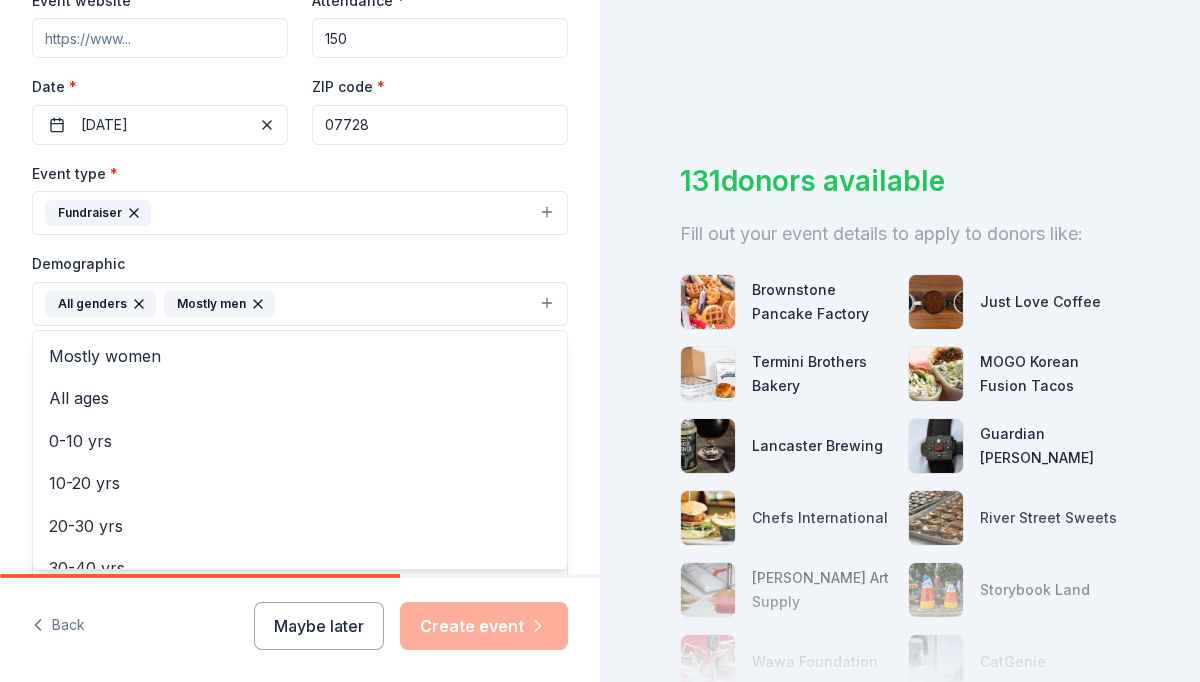 scroll, scrollTop: 415, scrollLeft: 0, axis: vertical 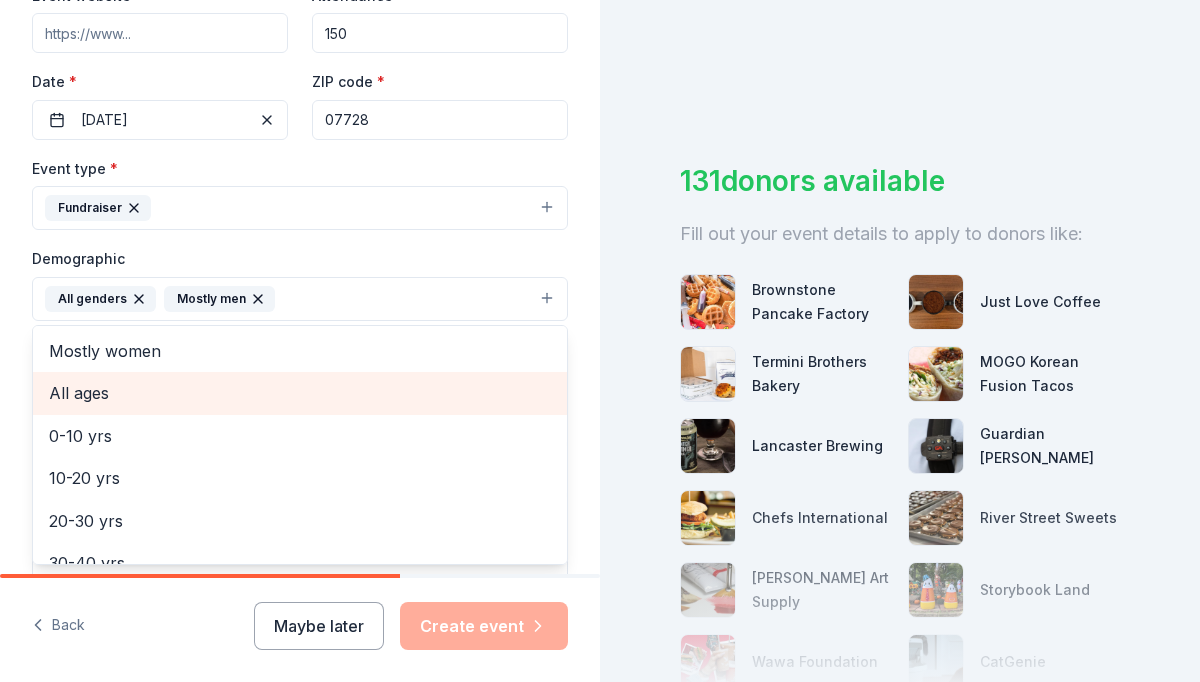 click on "All ages" at bounding box center [300, 393] 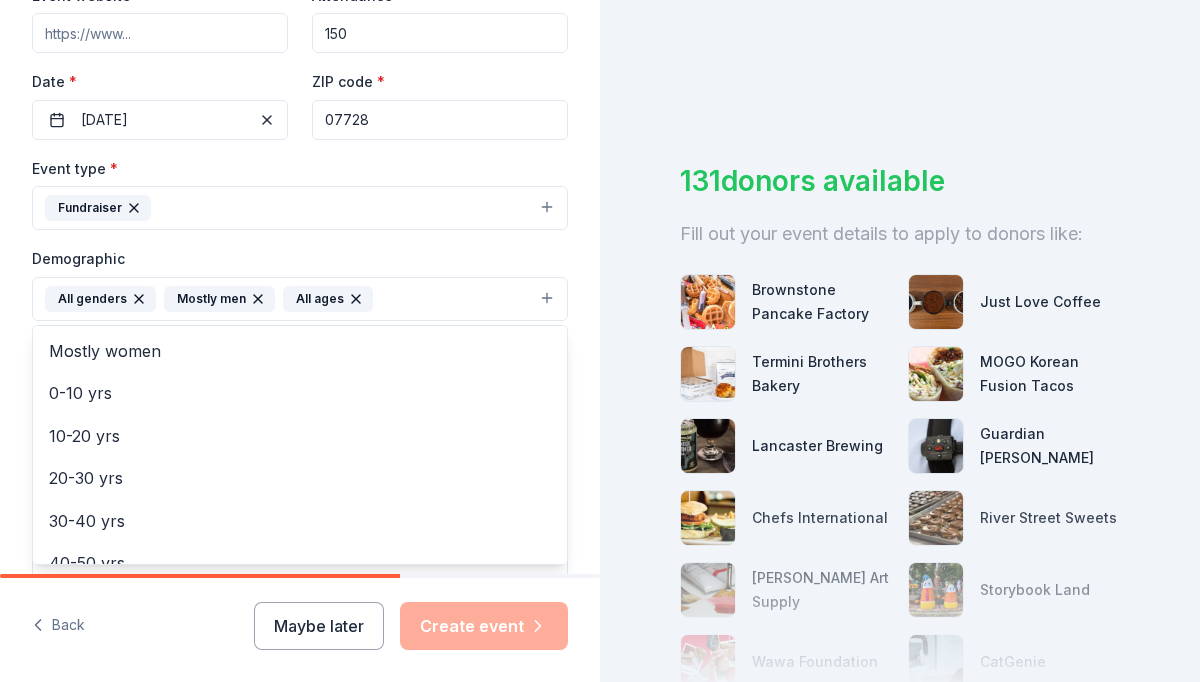 click on "Tell us about your event. We'll find in-kind donations you can apply for. Event name * Mix and Mingle - Gift Basket Raffle 36 /100 Event website Attendance * 150 Date * 08/22/2025 ZIP code * 07728 Event type * Fundraiser Demographic All genders Mostly men All ages Mostly women 0-10 yrs 10-20 yrs 20-30 yrs 30-40 yrs 40-50 yrs 50-60 yrs 60-70 yrs 70-80 yrs 80+ yrs We use this information to help brands find events with their target demographic to sponsor their products. Mailing address Apt/unit Description What are you looking for? * Auction & raffle Meals Snacks Desserts Alcohol Beverages Send me reminders Email me reminders of donor application deadlines Recurring event" at bounding box center [300, 252] 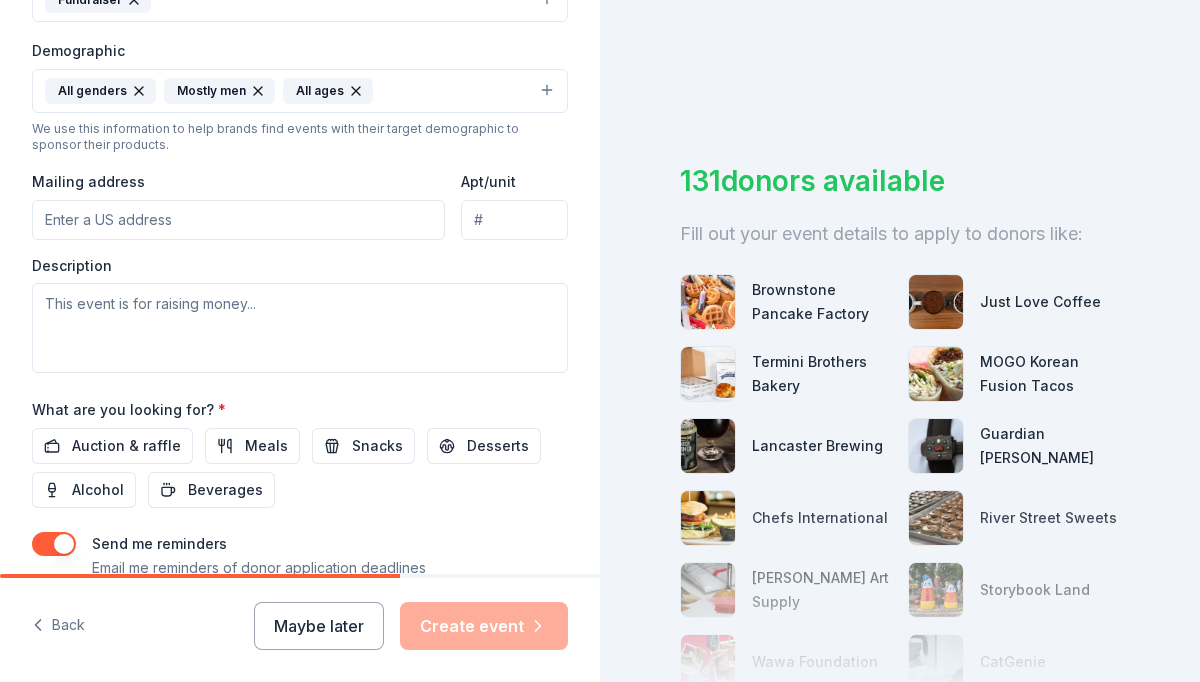 scroll, scrollTop: 622, scrollLeft: 0, axis: vertical 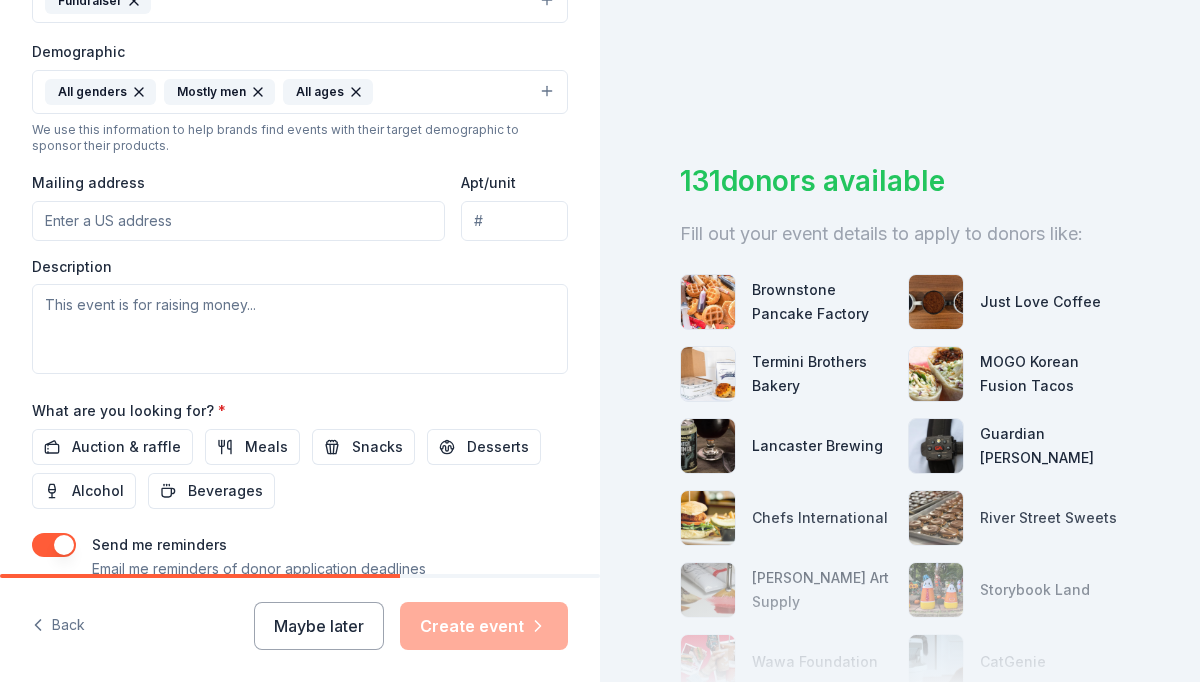 click on "Mailing address" at bounding box center [238, 221] 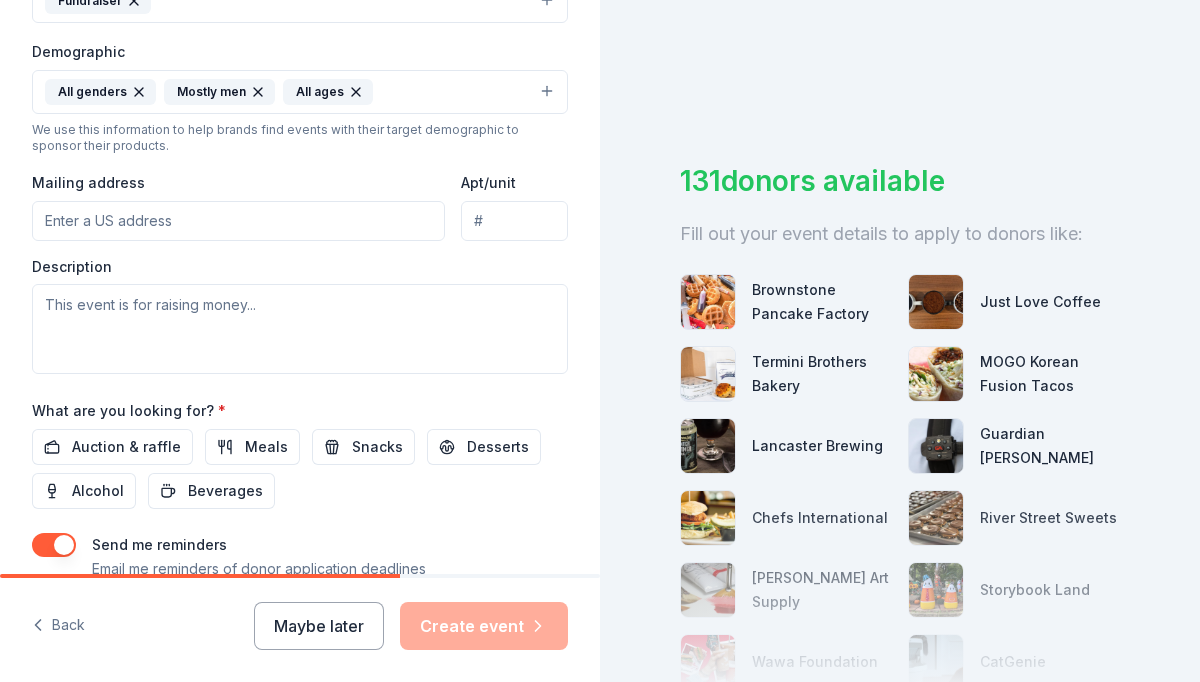 type on "16 Lexington Road" 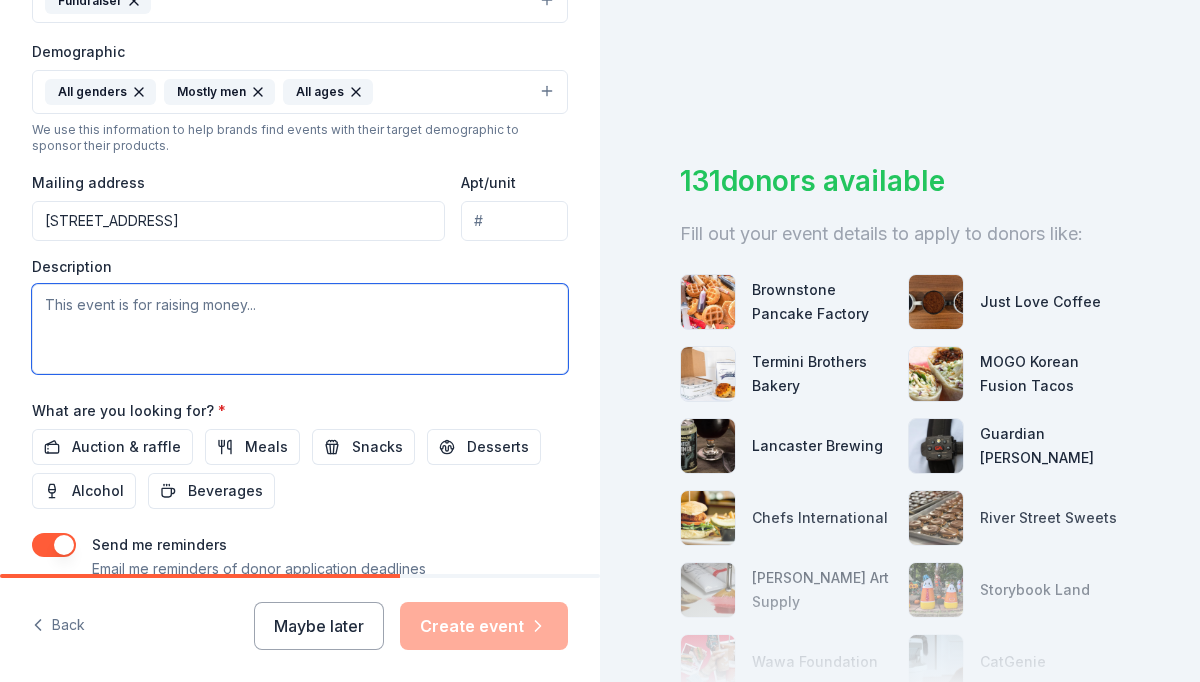 click at bounding box center (300, 329) 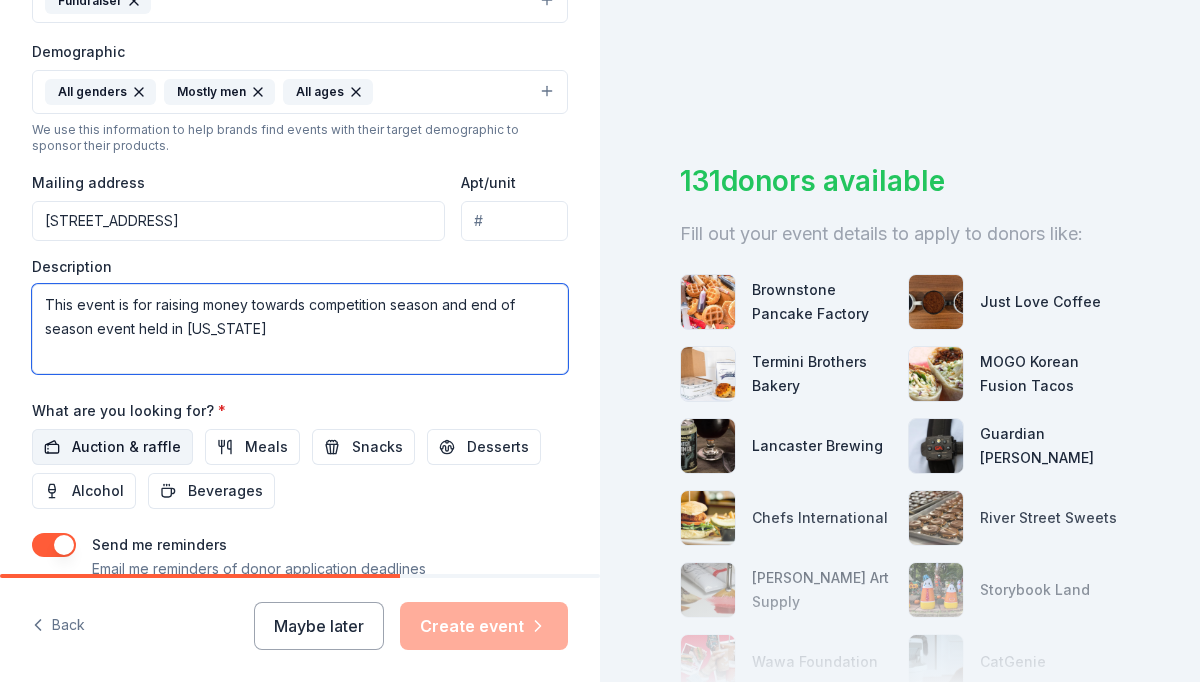 type on "This event is for raising money towards competition season and end of season event held in Florida" 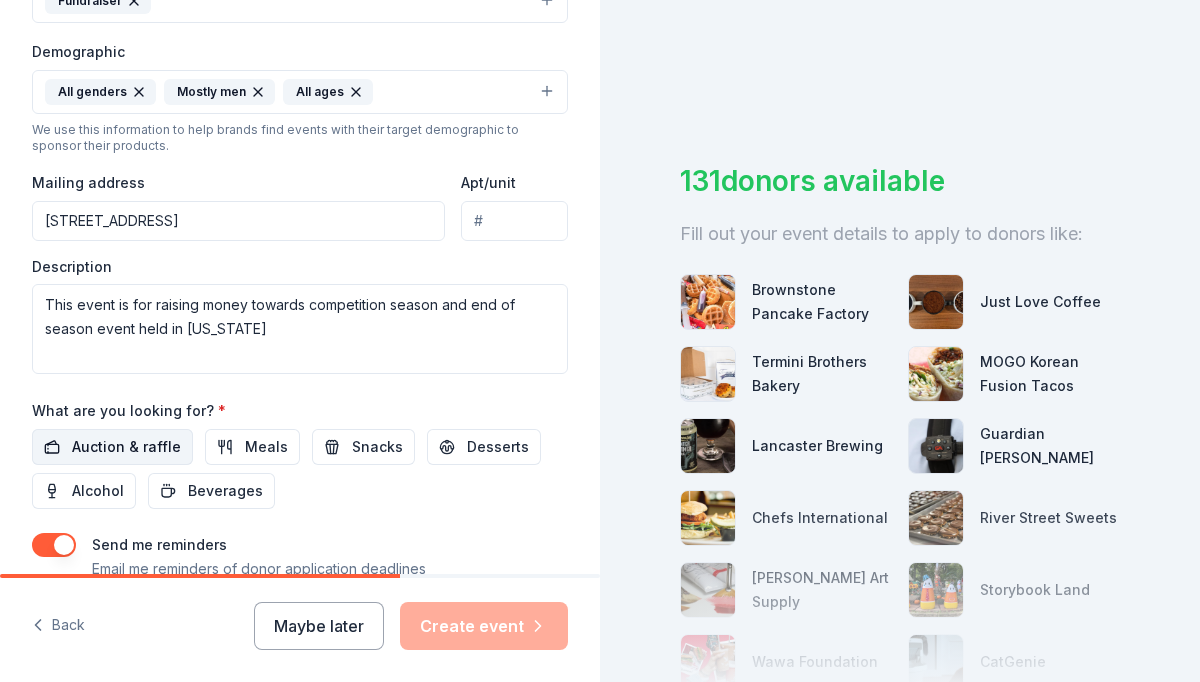 click on "Auction & raffle" at bounding box center (126, 447) 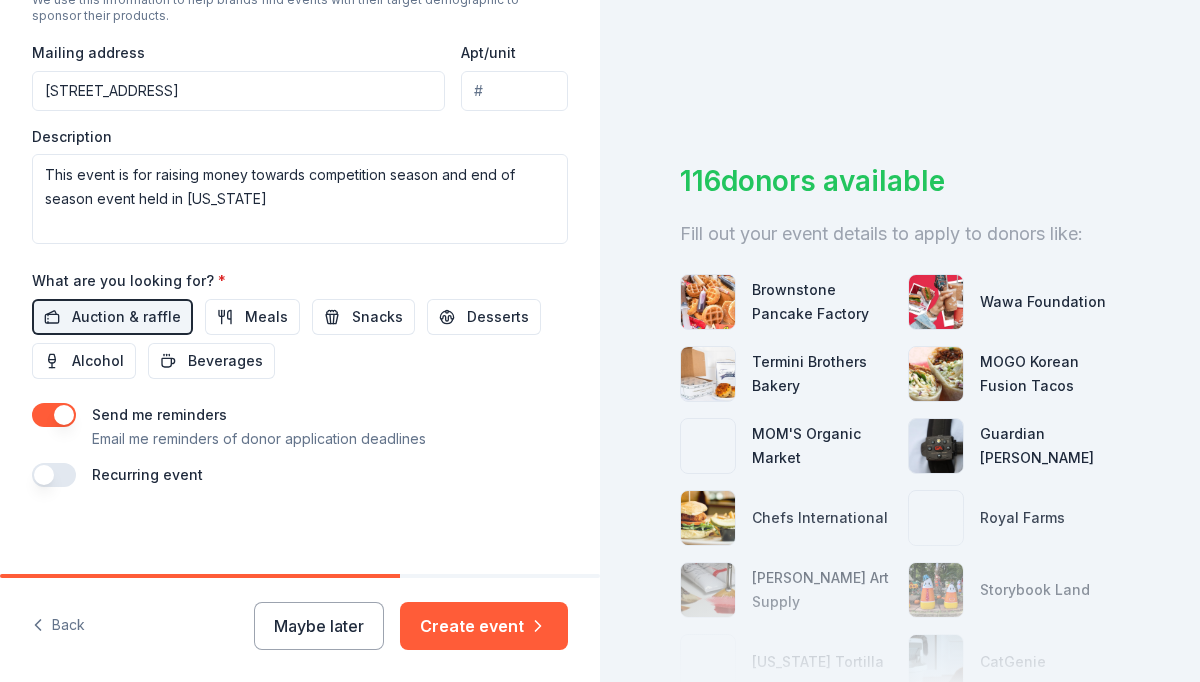 scroll, scrollTop: 753, scrollLeft: 0, axis: vertical 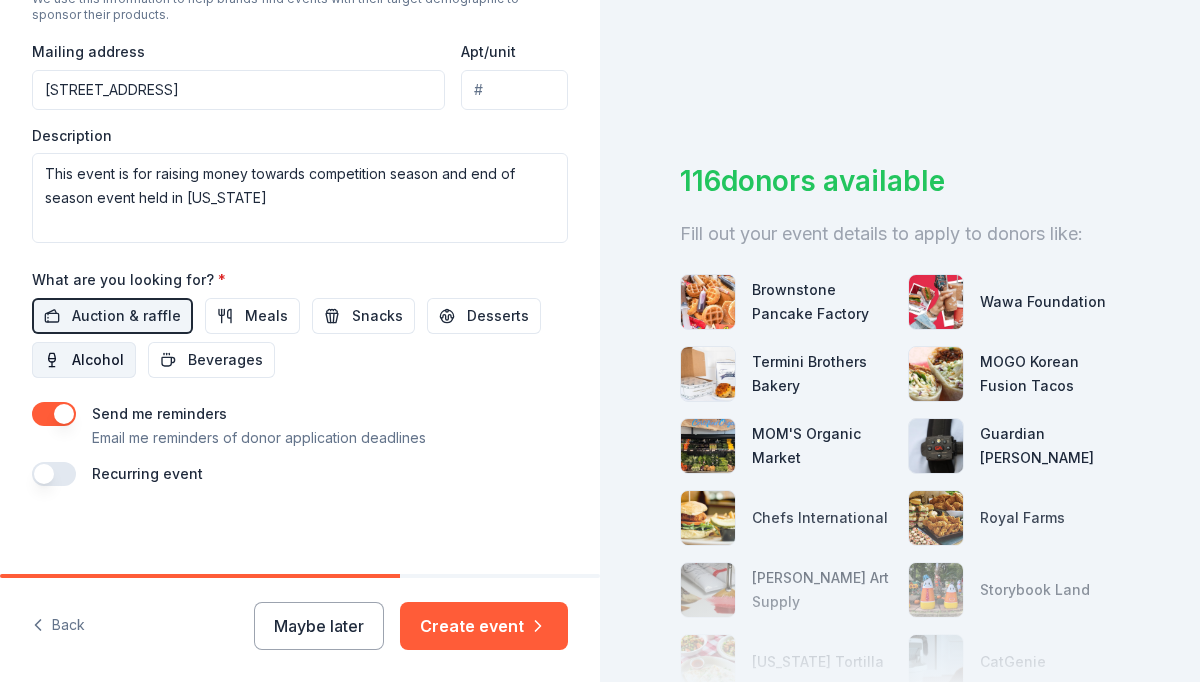 click on "Alcohol" at bounding box center [98, 360] 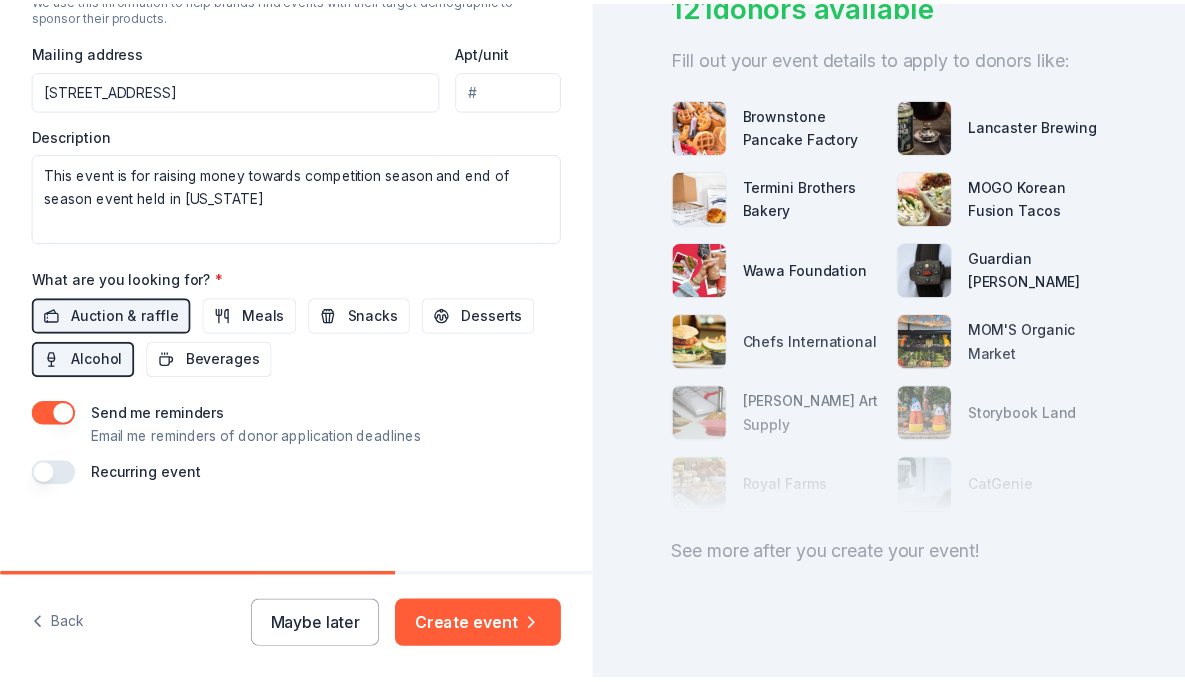 scroll, scrollTop: 206, scrollLeft: 0, axis: vertical 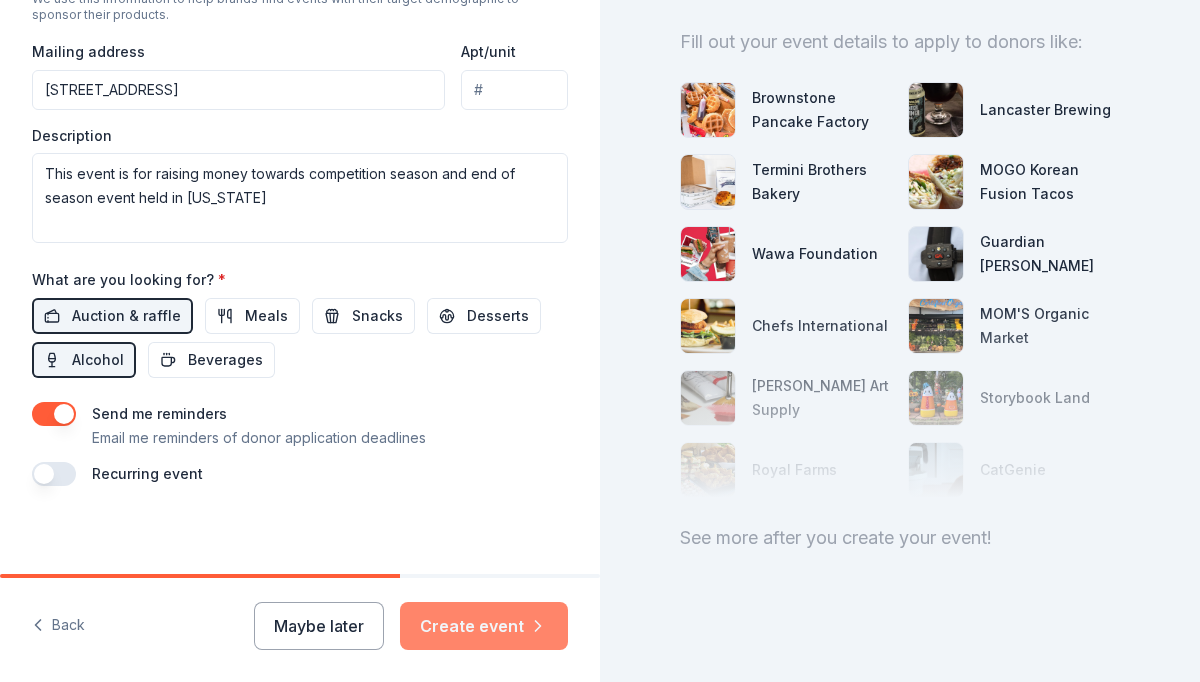 click on "Create event" at bounding box center [484, 626] 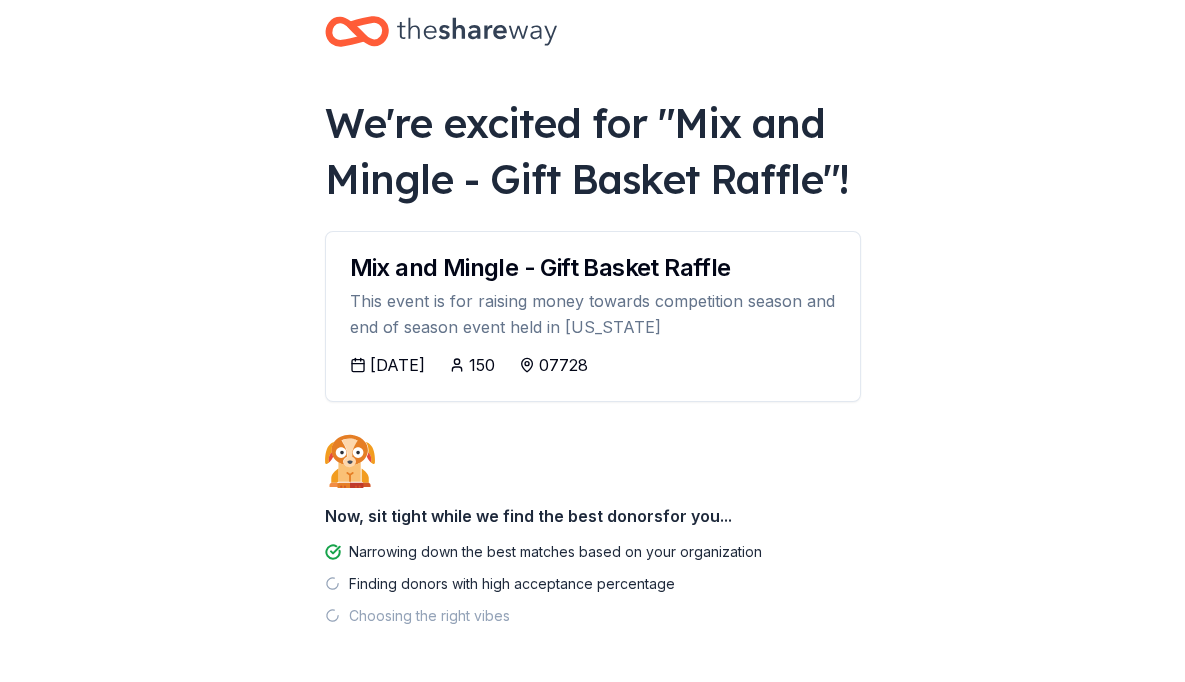 scroll, scrollTop: 108, scrollLeft: 0, axis: vertical 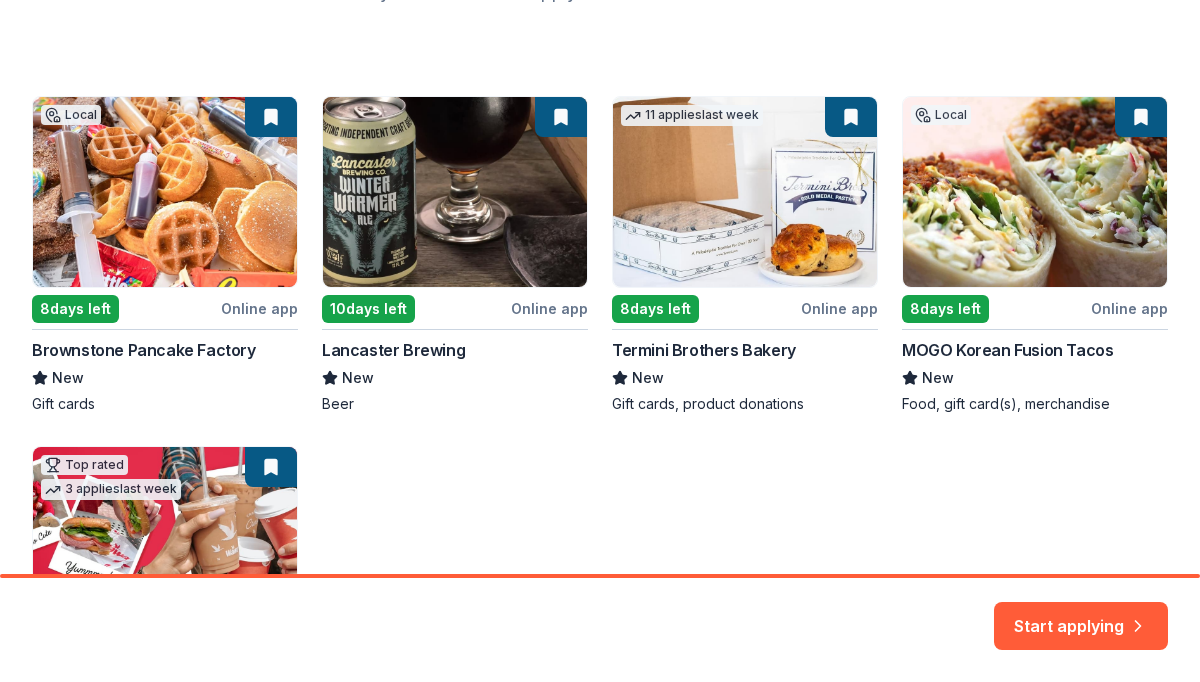 click on "Local 8  days left Online app Brownstone Pancake Factory New Gift cards 10  days left Online app Lancaster Brewing New Beer 11   applies  last week 8  days left Online app Termini Brothers Bakery New Gift cards, product donations Local 8  days left Online app MOGO Korean Fusion Tacos New Food, gift card(s), merchandise Top rated 3   applies  last week 17 days left Online app Wawa Foundation 4.8 Wawa brand fruit drinks, teas, or water; Wawa gift basket (includes Wawa products and coupons)" at bounding box center (600, 440) 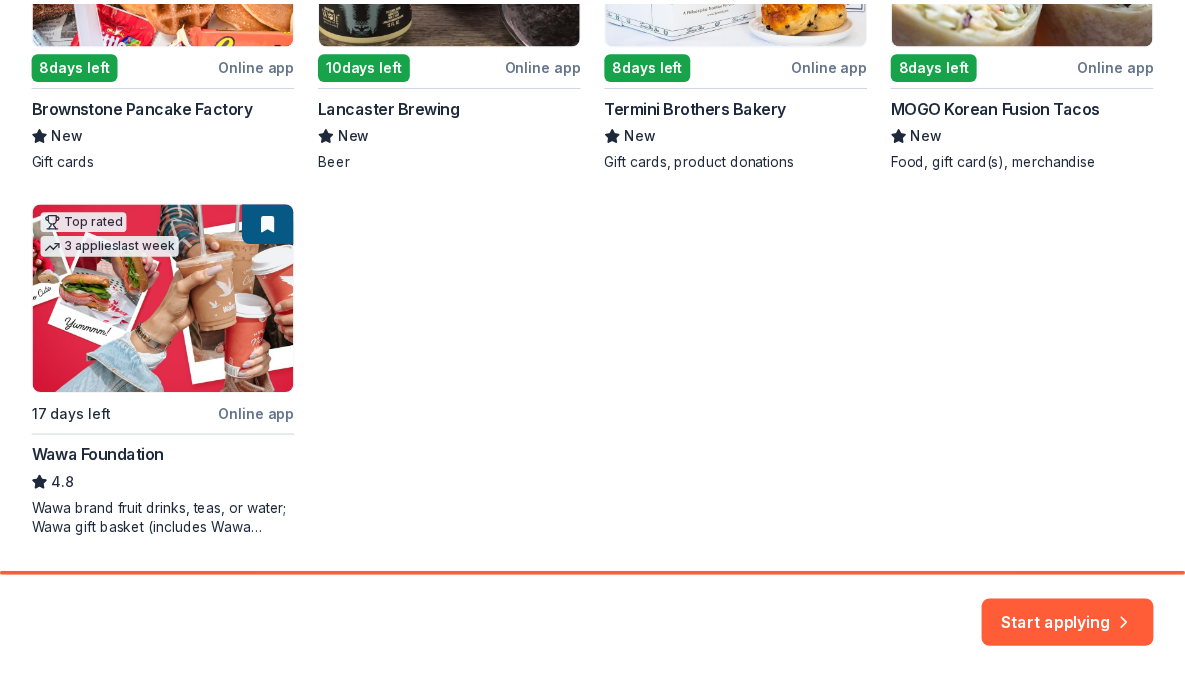 scroll, scrollTop: 571, scrollLeft: 0, axis: vertical 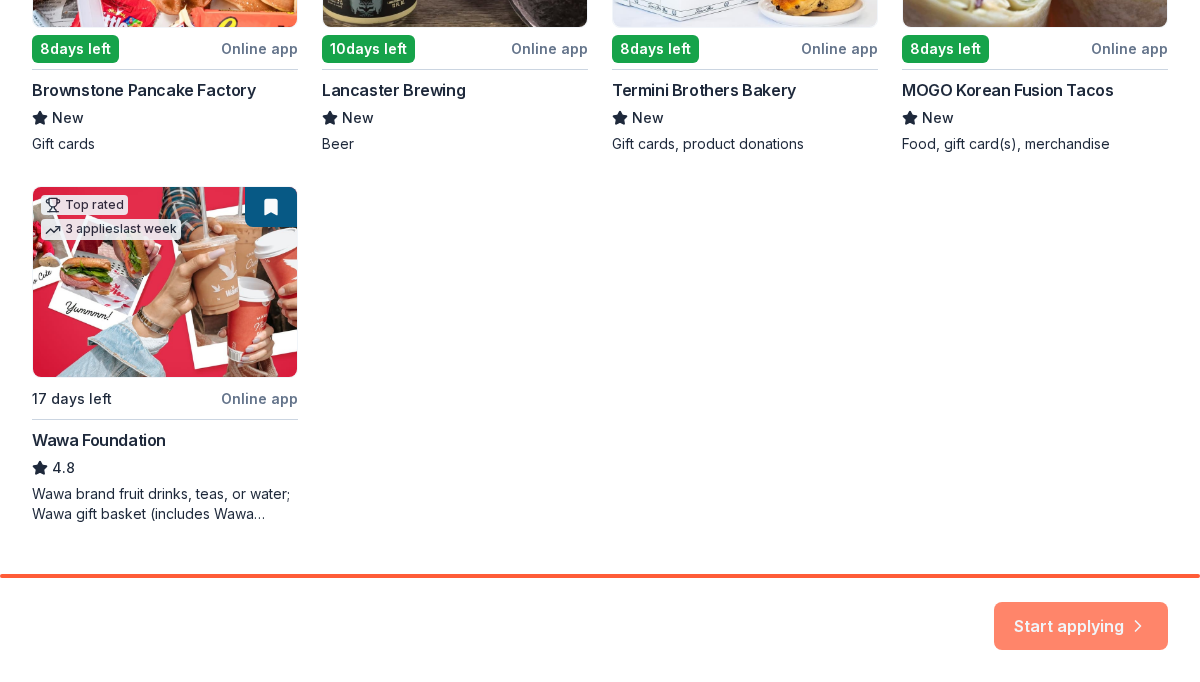 click on "Start applying" at bounding box center (1081, 614) 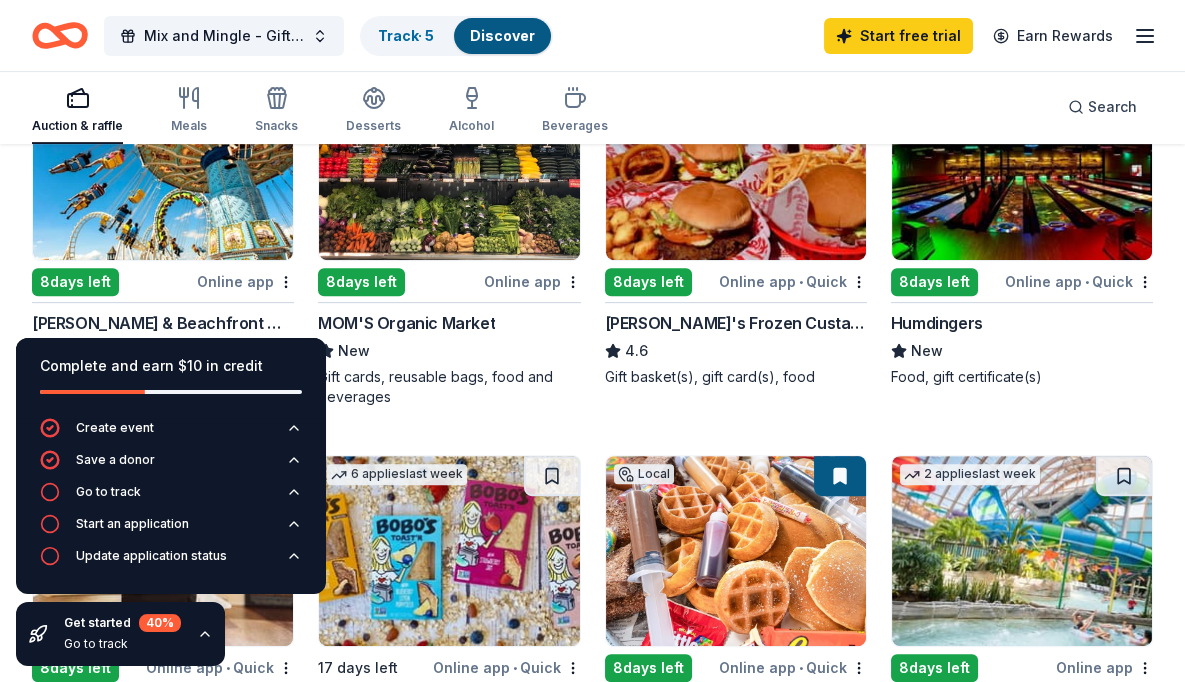 scroll, scrollTop: 1439, scrollLeft: 0, axis: vertical 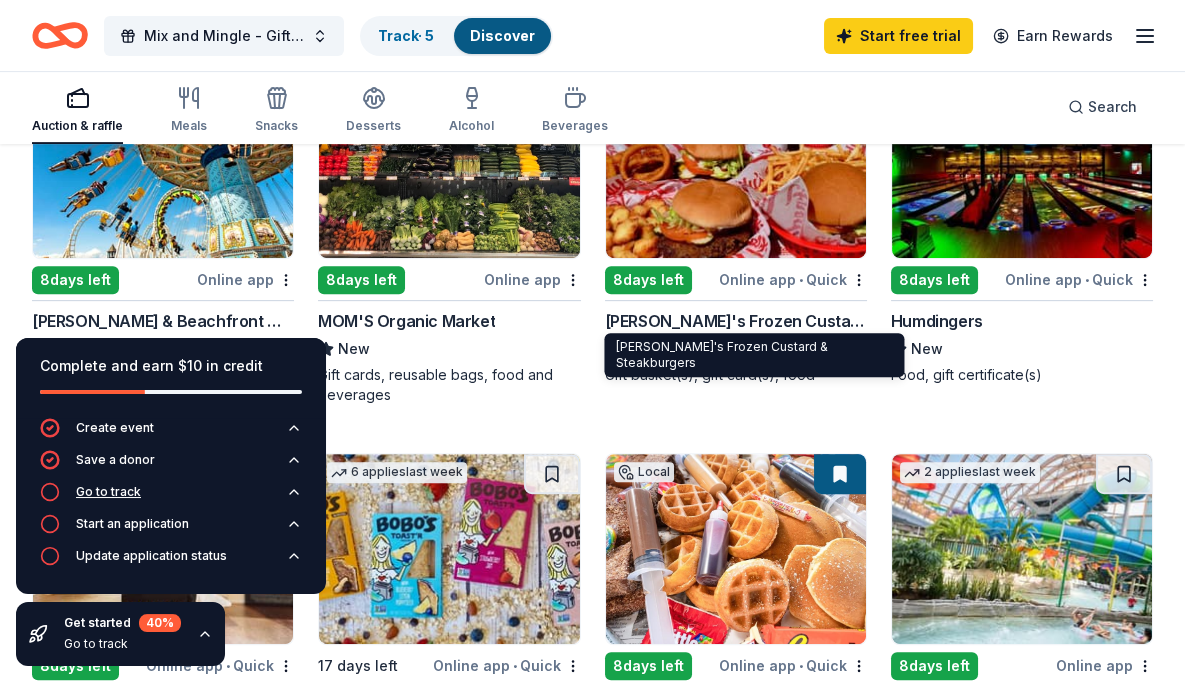 click on "Go to track" at bounding box center [171, 498] 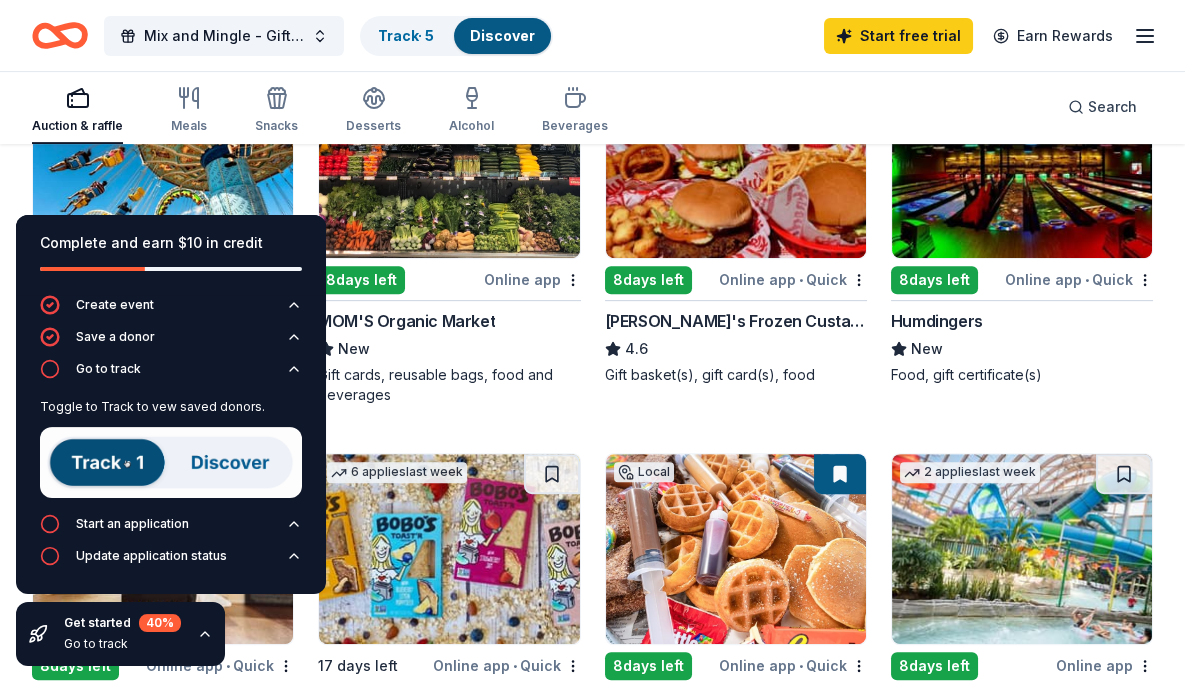 click at bounding box center (171, 462) 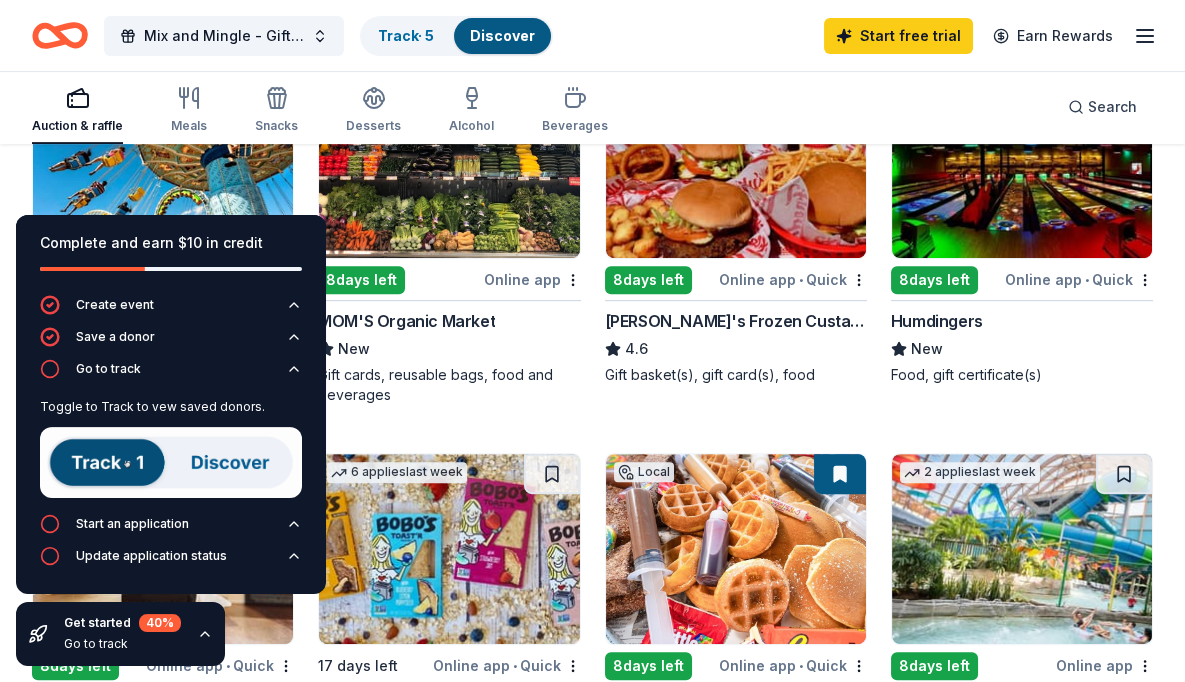 click at bounding box center (171, 462) 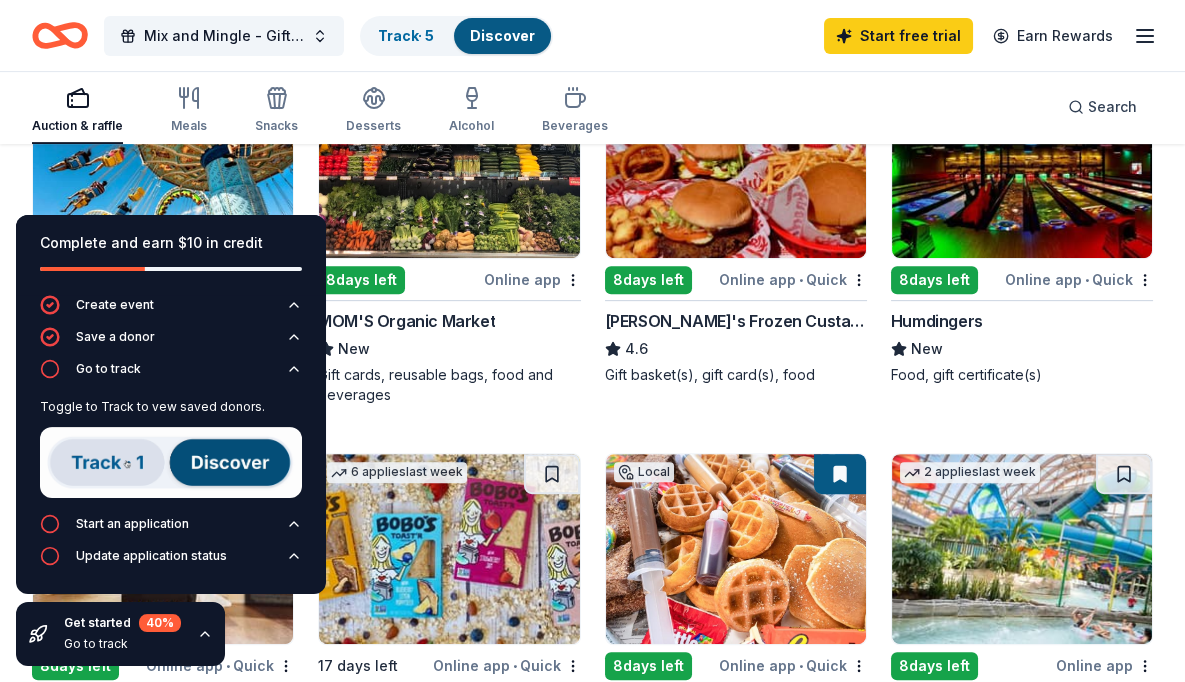 click at bounding box center (171, 462) 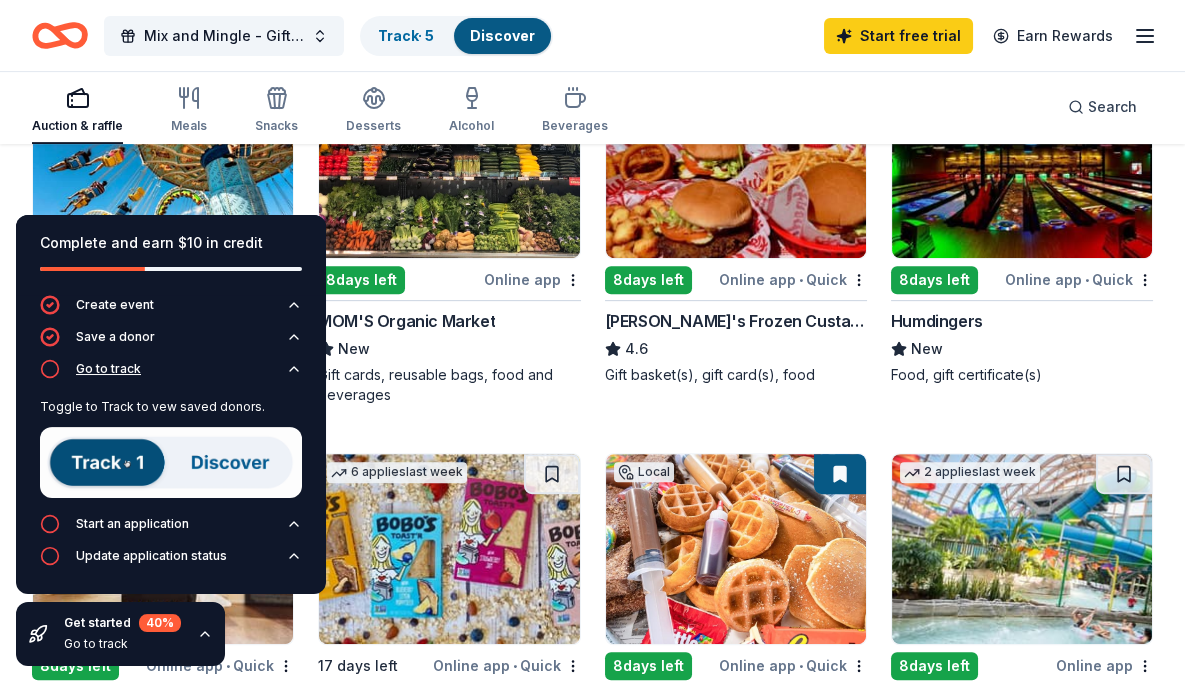 click 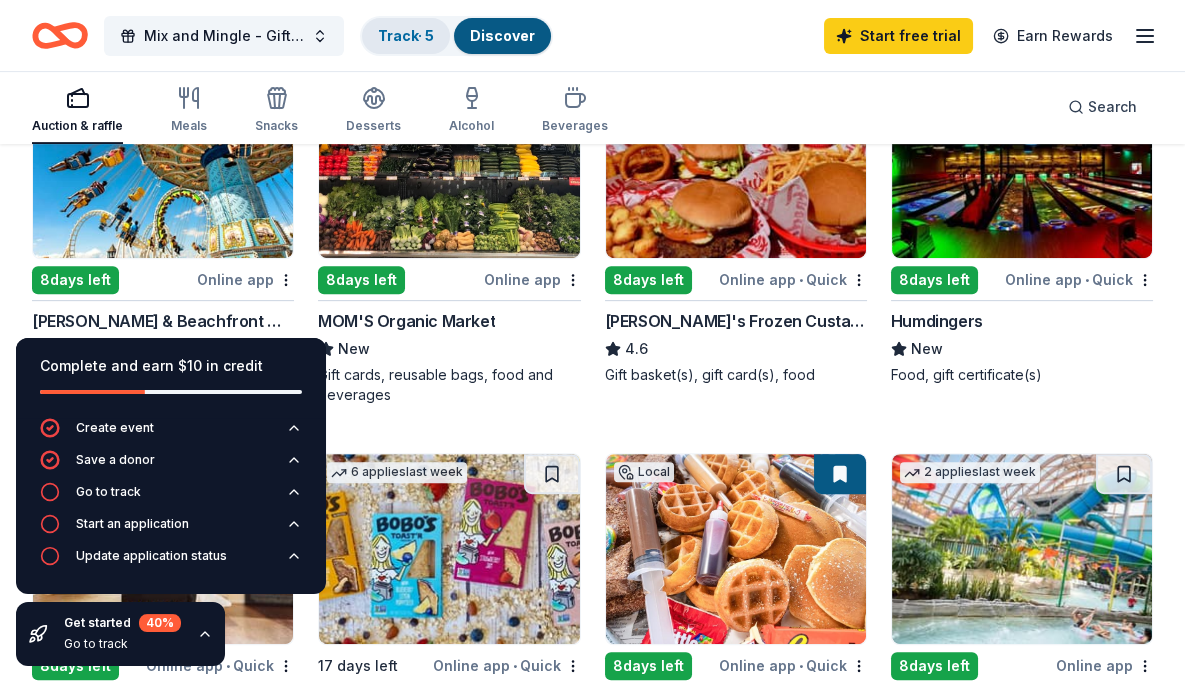 click on "Track  · 5" at bounding box center (406, 36) 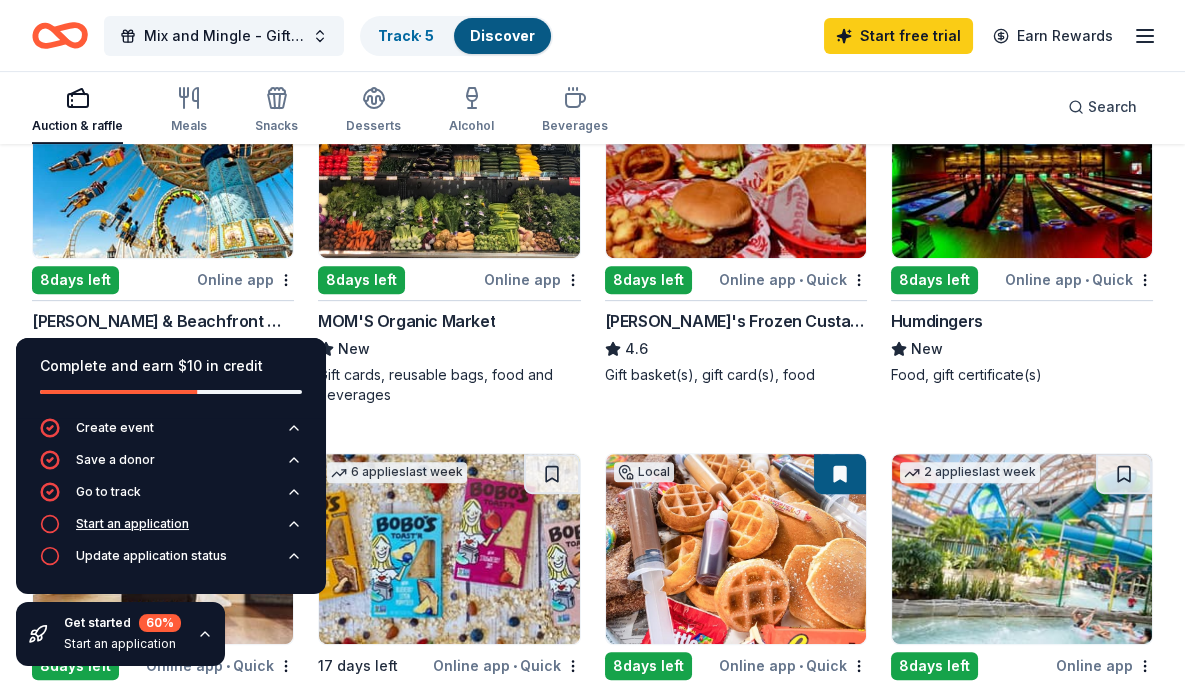 scroll, scrollTop: 0, scrollLeft: 0, axis: both 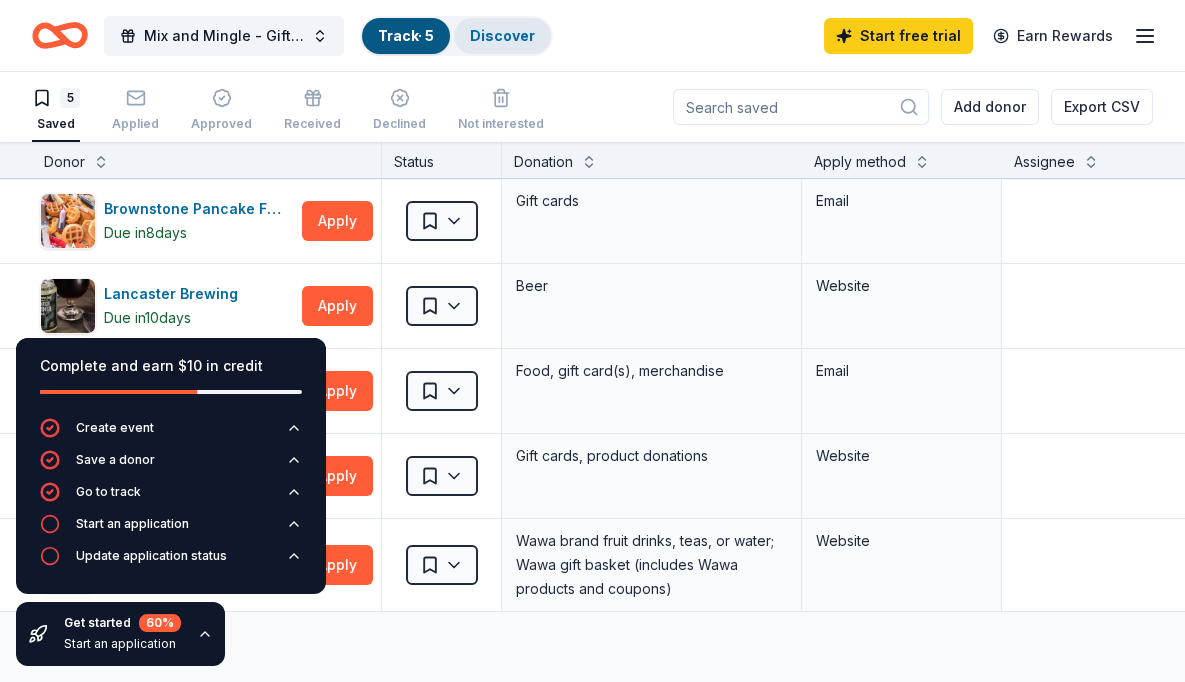 click on "Discover" at bounding box center (502, 35) 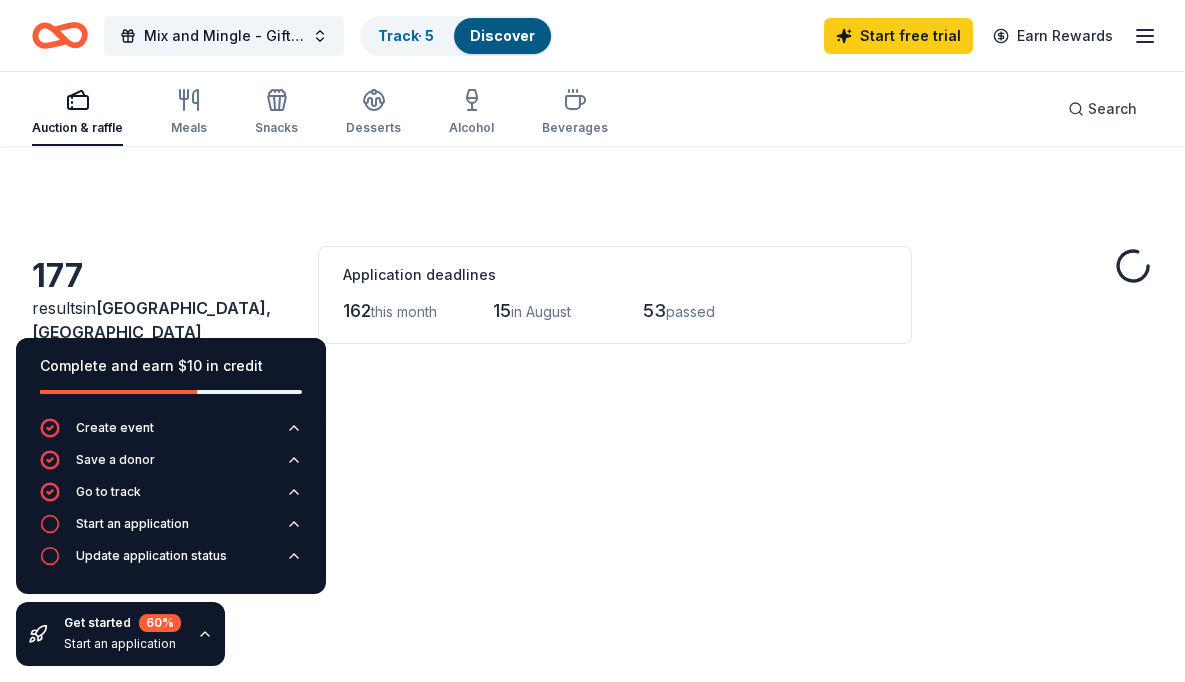 scroll, scrollTop: 0, scrollLeft: 0, axis: both 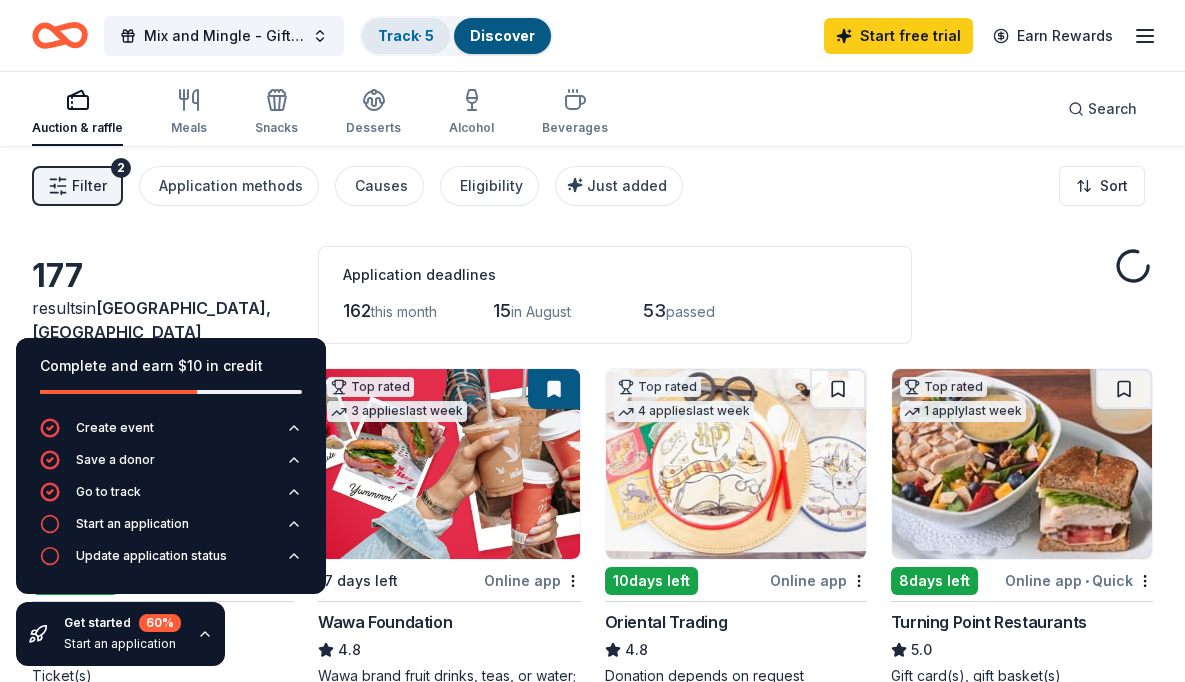 click on "Track  · 5" at bounding box center (406, 35) 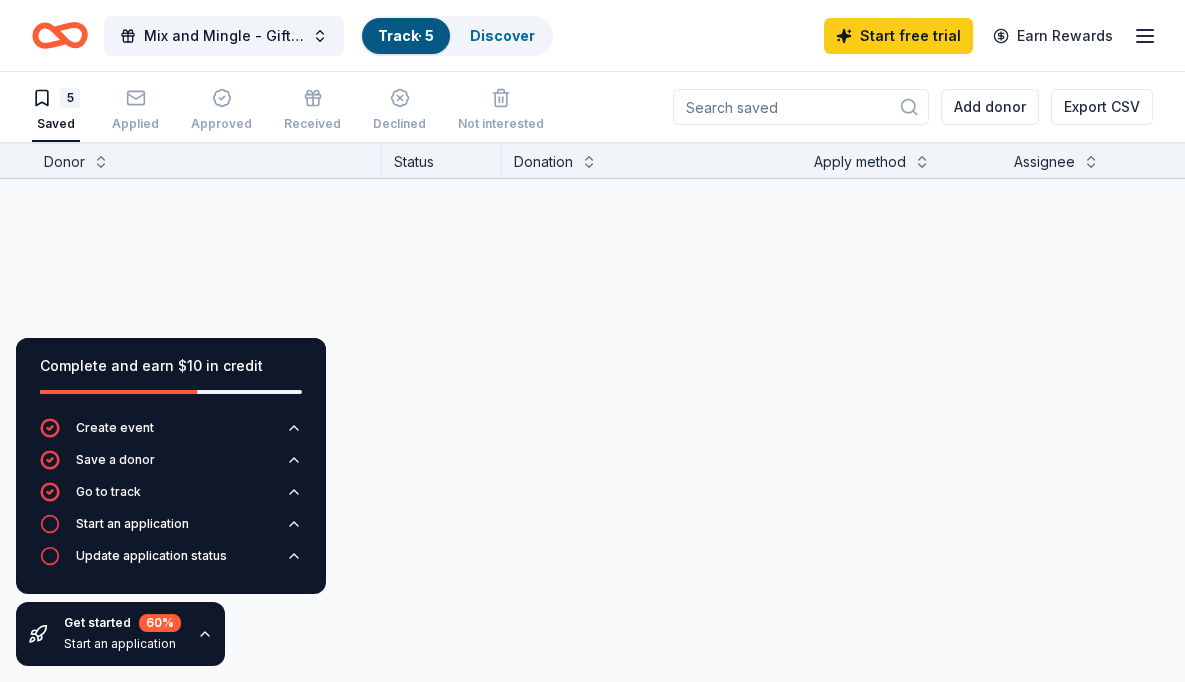 scroll, scrollTop: 0, scrollLeft: 0, axis: both 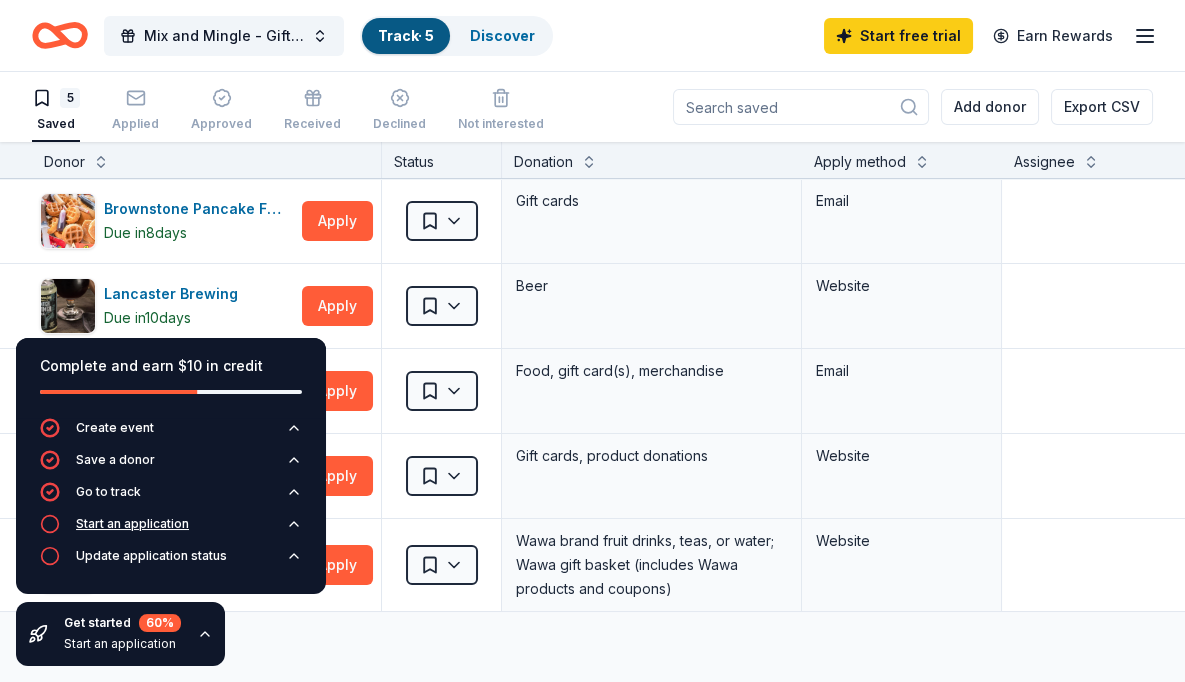 click on "Start an application" at bounding box center (132, 524) 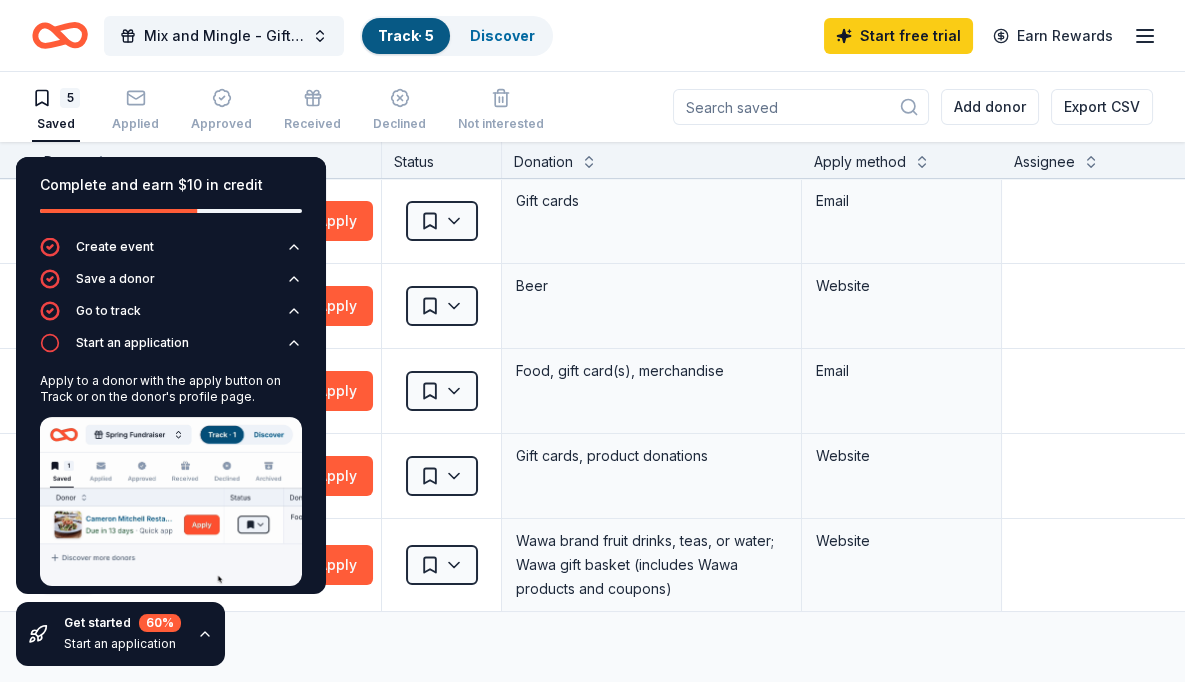 click on "Complete and earn $10 in credit Create event Save a donor Go to track Start an application Apply to a donor with the apply button on Track or on the donor's profile page. Update application status Get started 60 % Start an application" at bounding box center (171, 411) 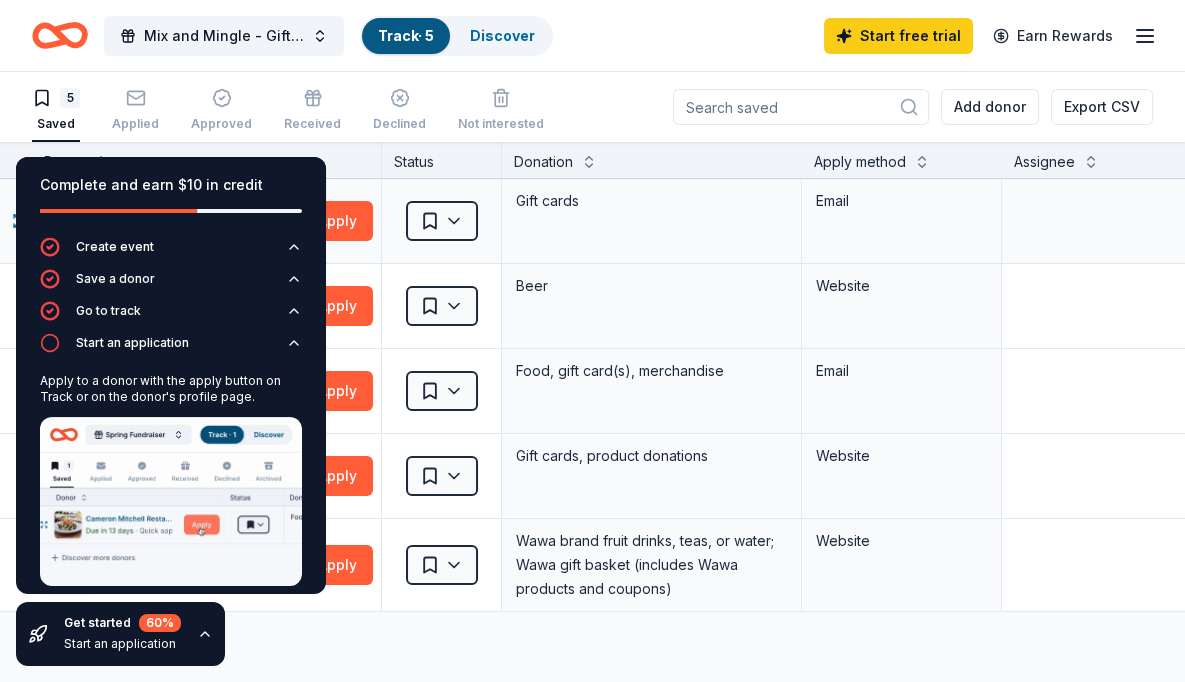 scroll, scrollTop: 0, scrollLeft: 0, axis: both 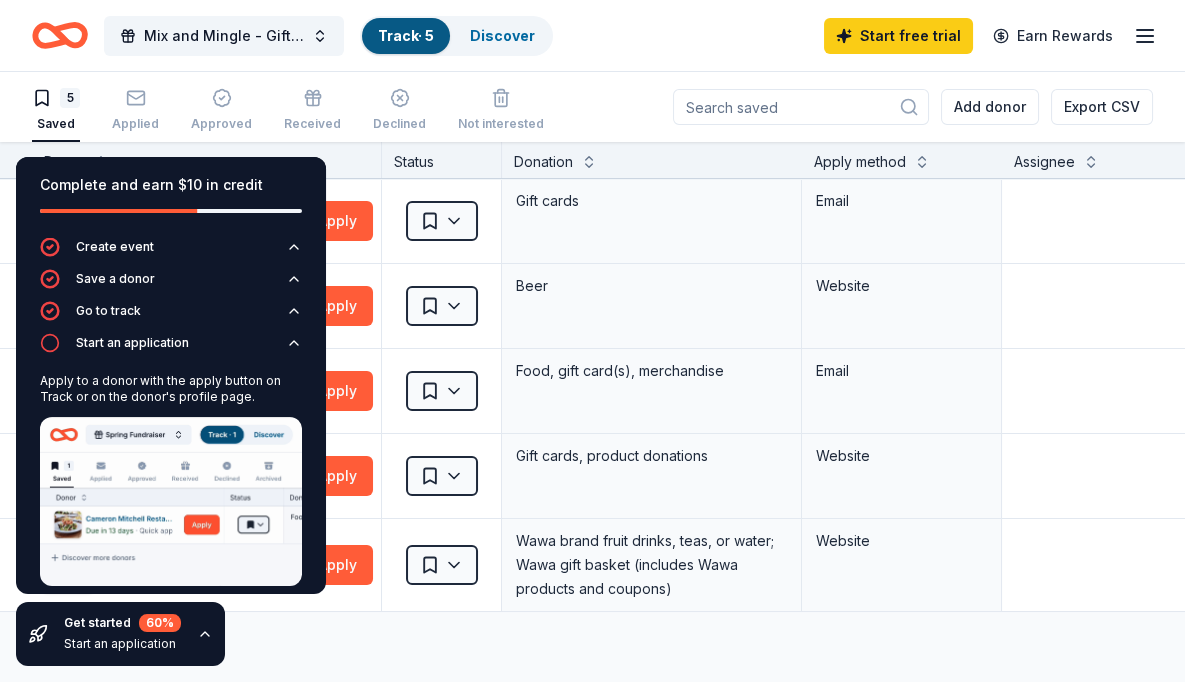 click at bounding box center (171, 501) 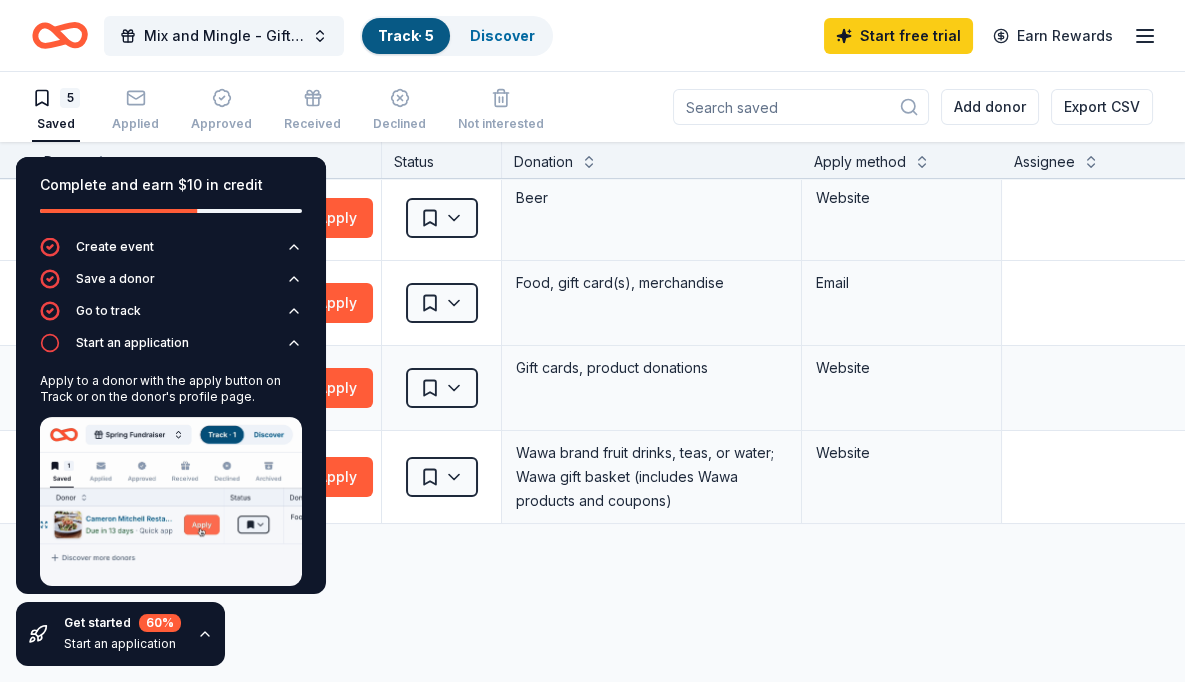 scroll, scrollTop: 0, scrollLeft: 0, axis: both 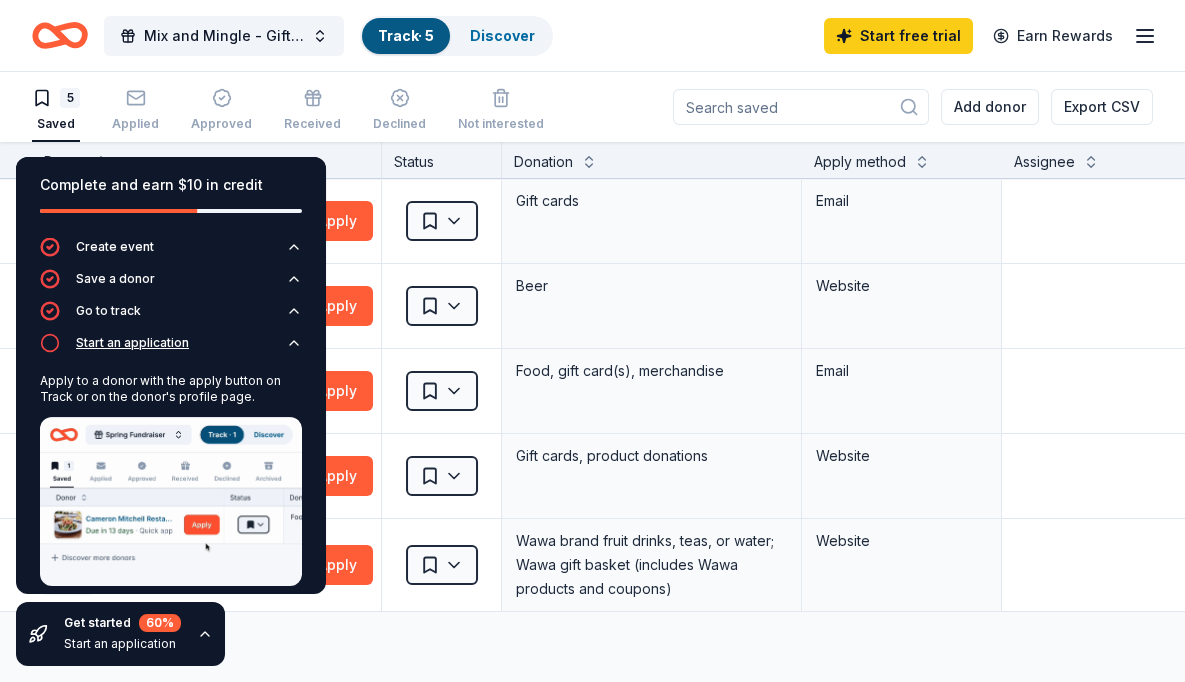 click 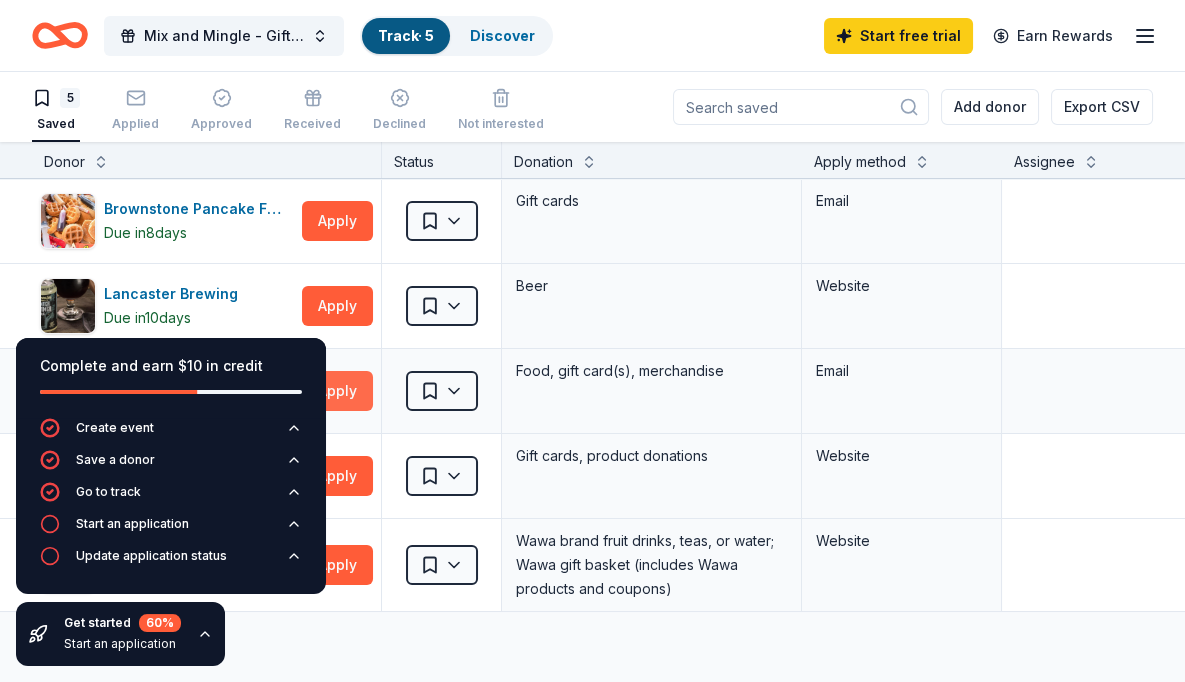 drag, startPoint x: 109, startPoint y: 381, endPoint x: 357, endPoint y: 371, distance: 248.20154 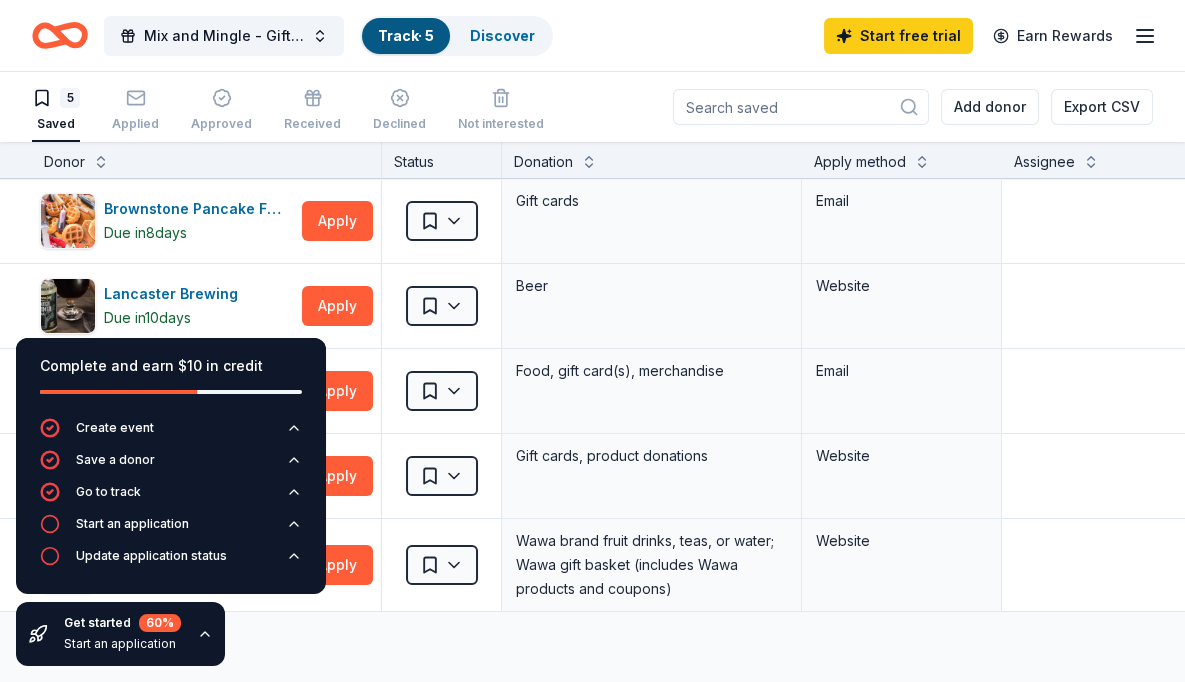 click on "Discover more donors" at bounding box center [767, 640] 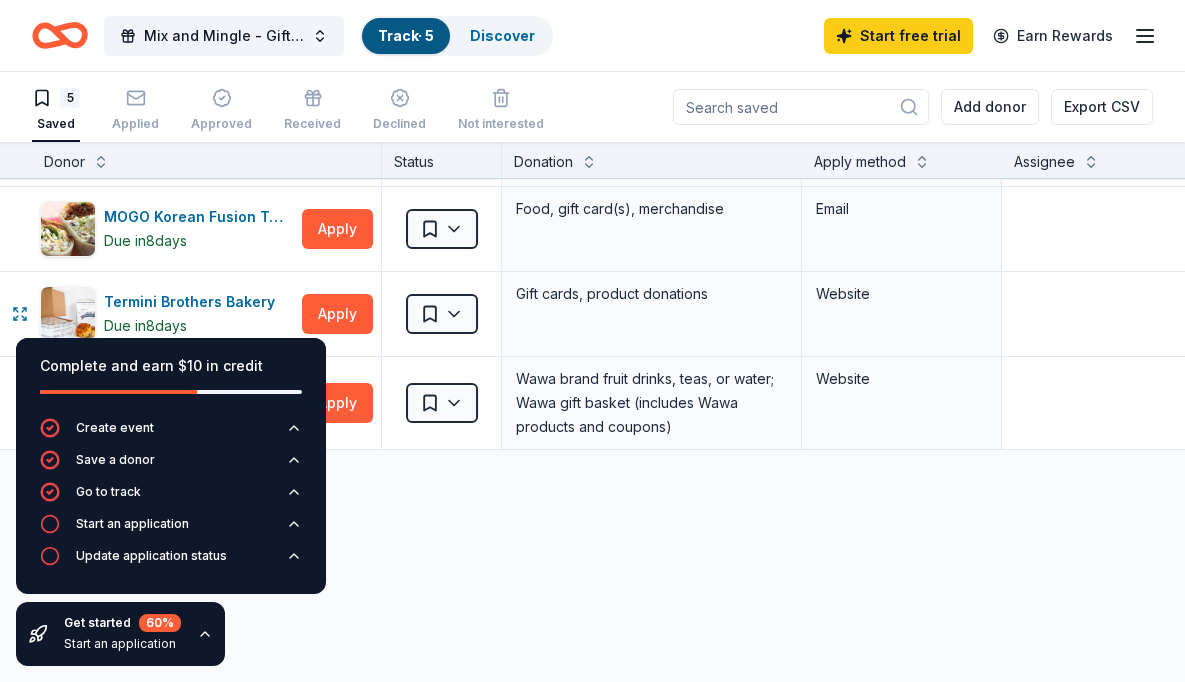 scroll, scrollTop: 155, scrollLeft: 0, axis: vertical 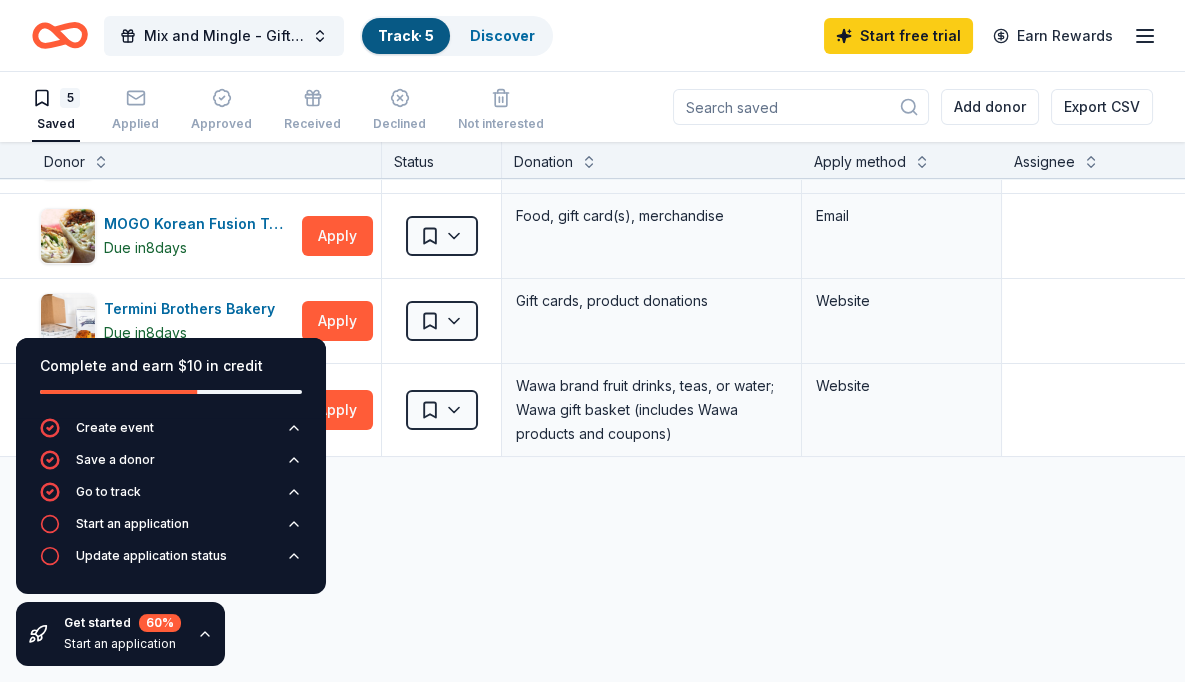 click 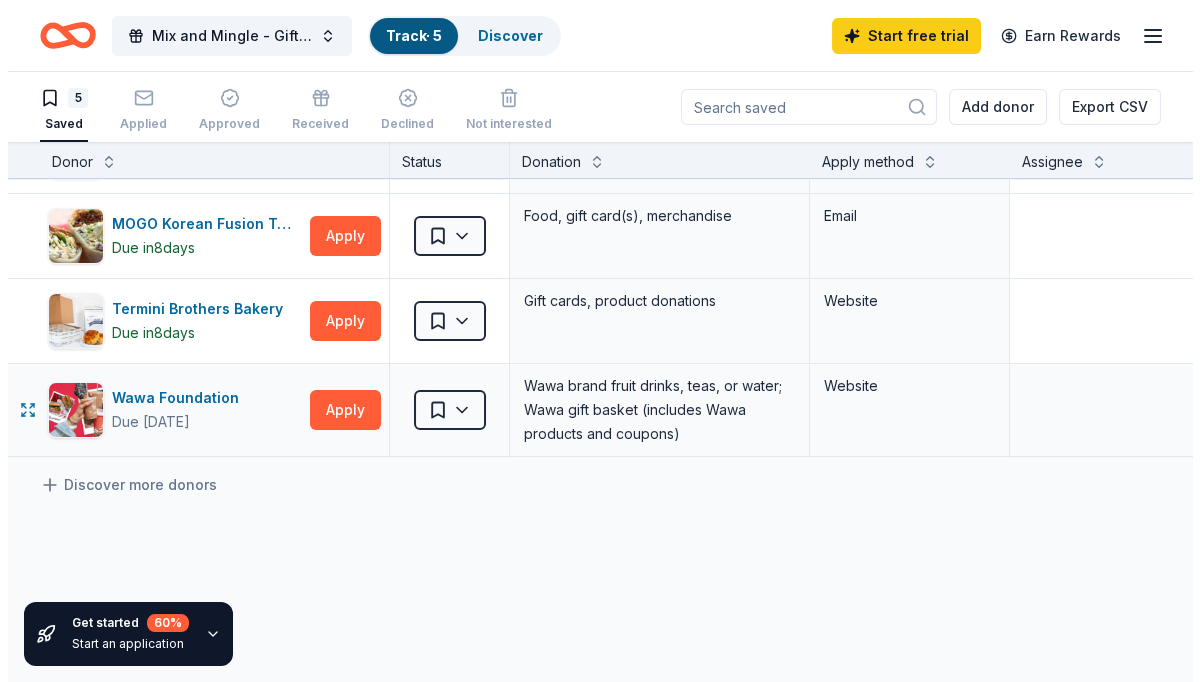 scroll, scrollTop: 0, scrollLeft: 0, axis: both 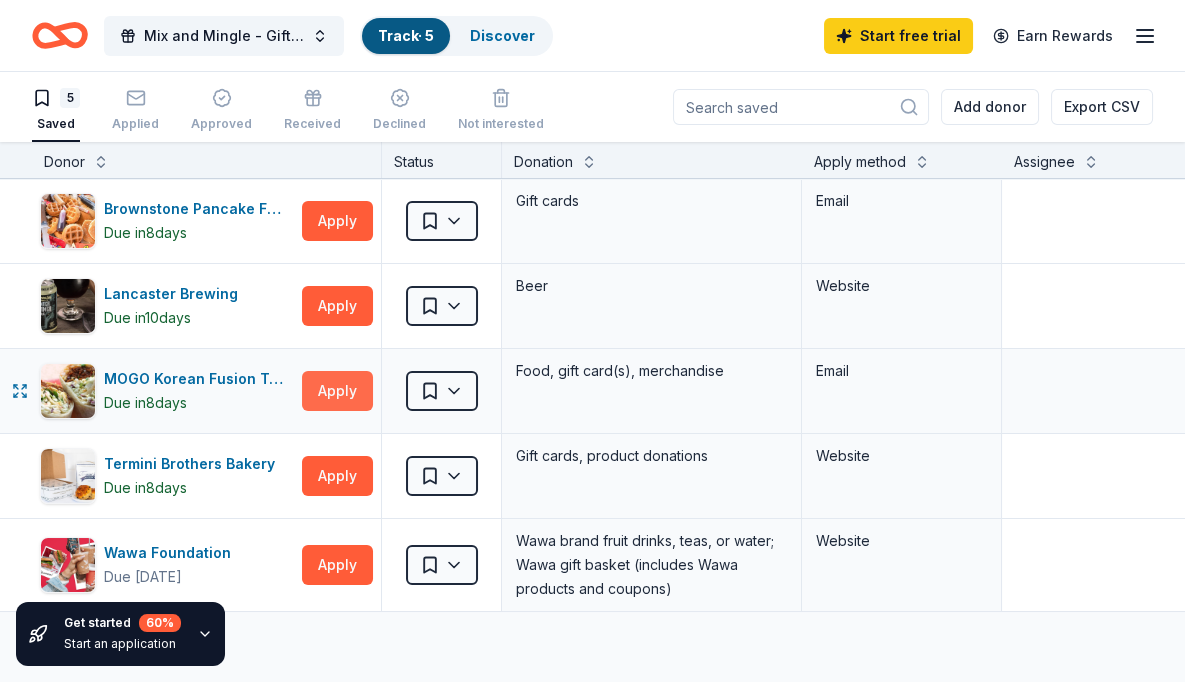 click on "Apply" at bounding box center [337, 391] 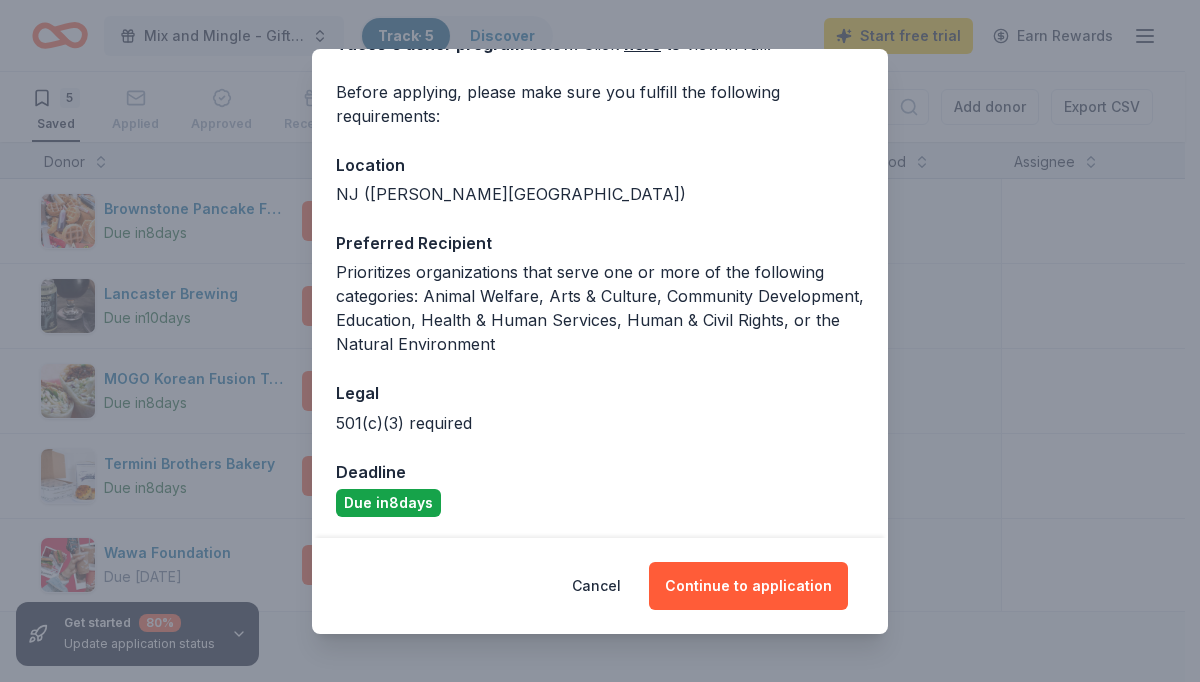 scroll, scrollTop: 140, scrollLeft: 0, axis: vertical 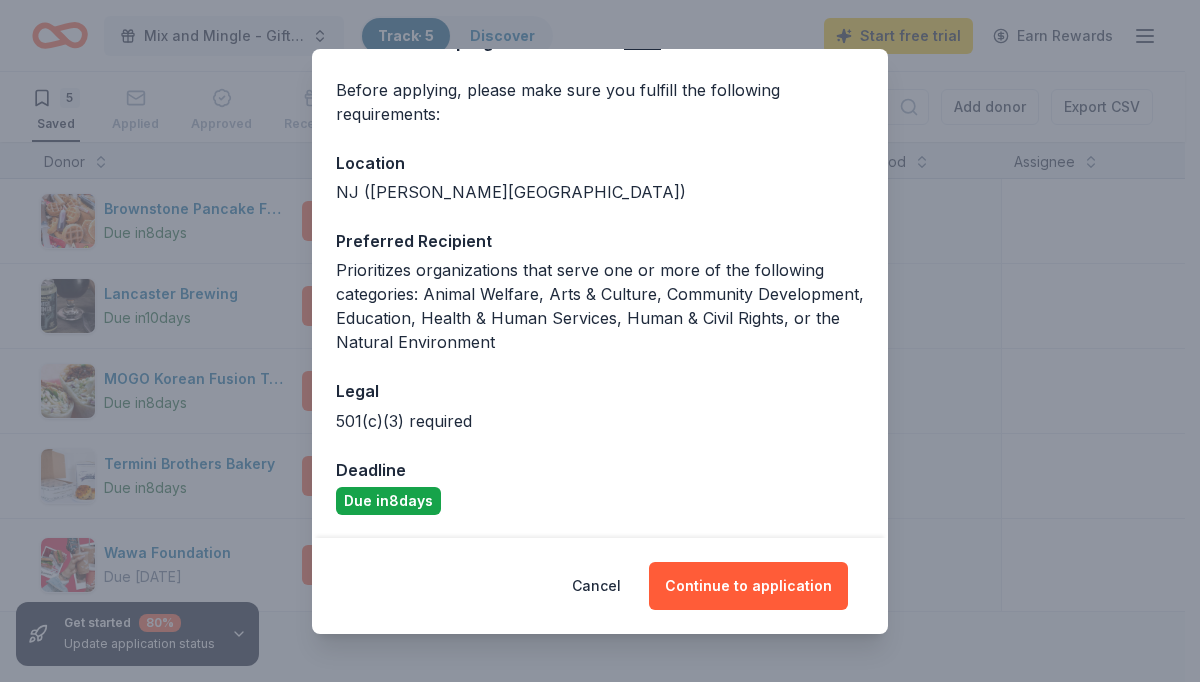 click on "Donor Program Requirements We've summarized the requirements for   MOGO Korean Fusion Tacos 's donor program   below.   Click   here   to view in full. Before applying, please make sure you fulfill the following requirements: Location NJ (Asbury Park) Preferred Recipient Prioritizes organizations that serve one or more of the following categories: Animal Welfare, Arts & Culture, Community Development, Education, Health & Human Services, Human & Civil Rights, or the Natural Environment Legal 501(c)(3) required Deadline Due in  8  days Cancel Continue to application" at bounding box center (600, 341) 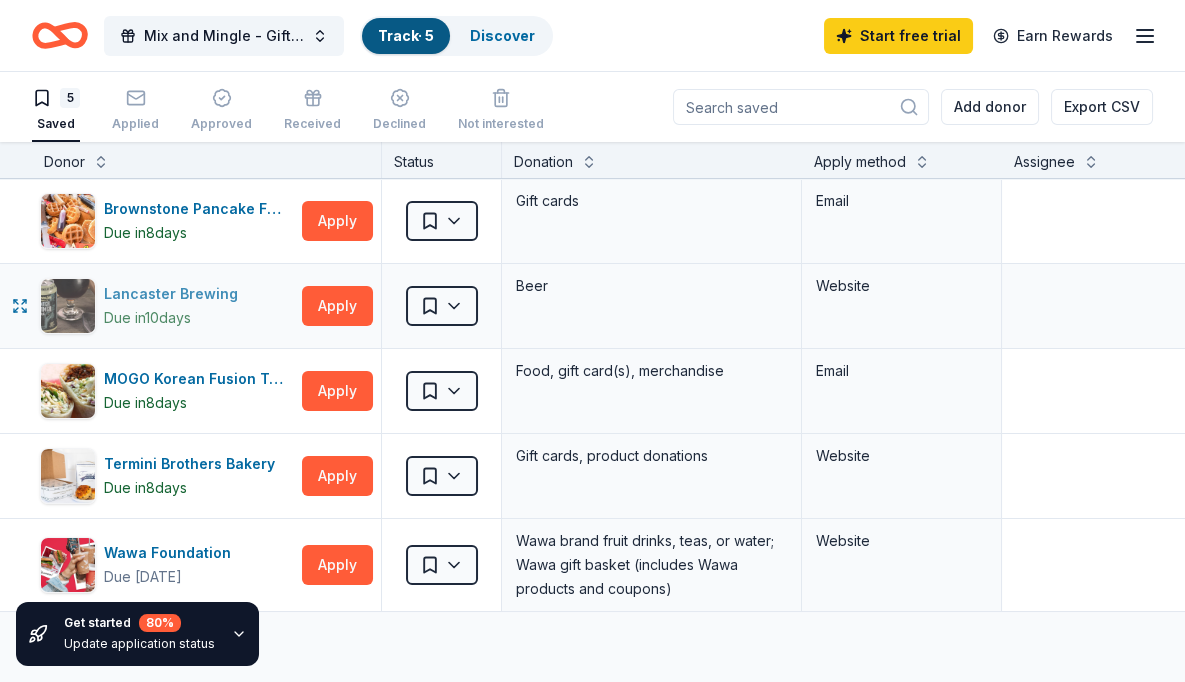 click on "Due in  10  days" at bounding box center [175, 318] 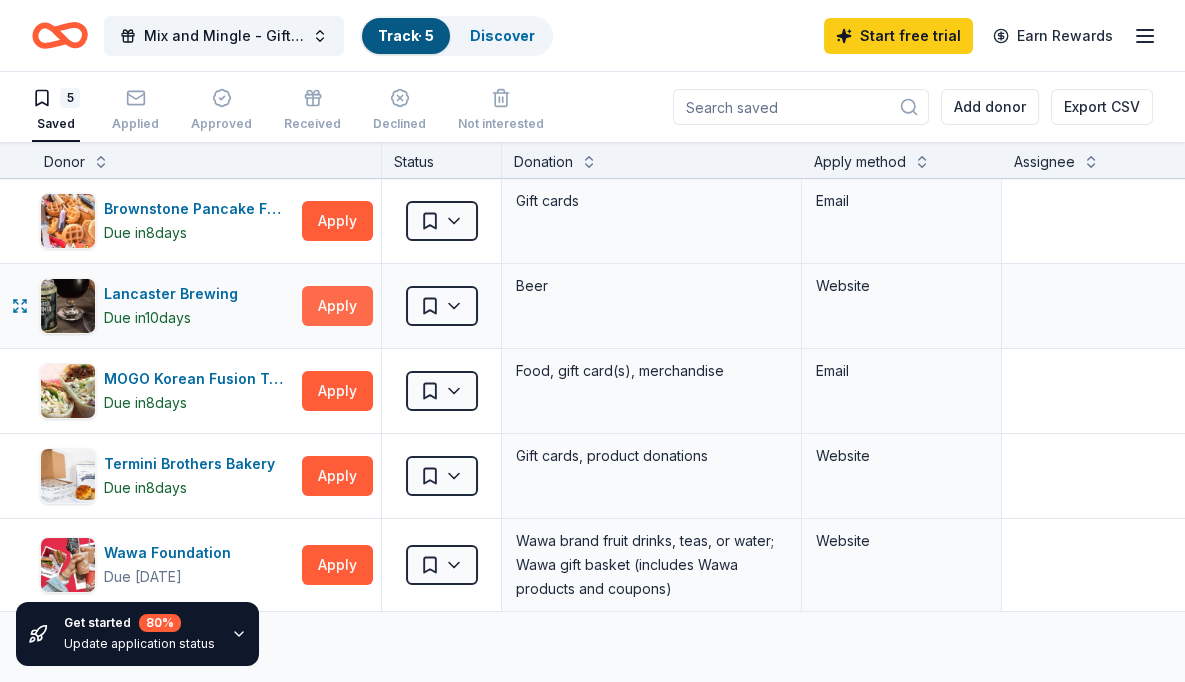 click on "Apply" at bounding box center [337, 306] 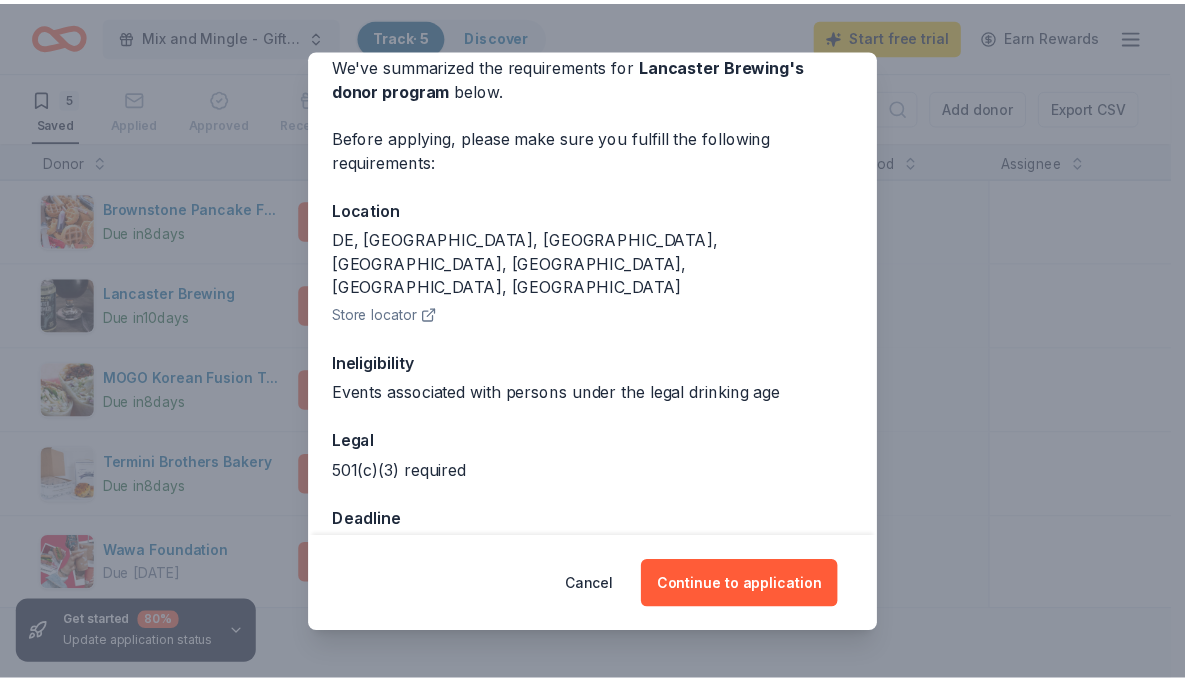 scroll, scrollTop: 96, scrollLeft: 0, axis: vertical 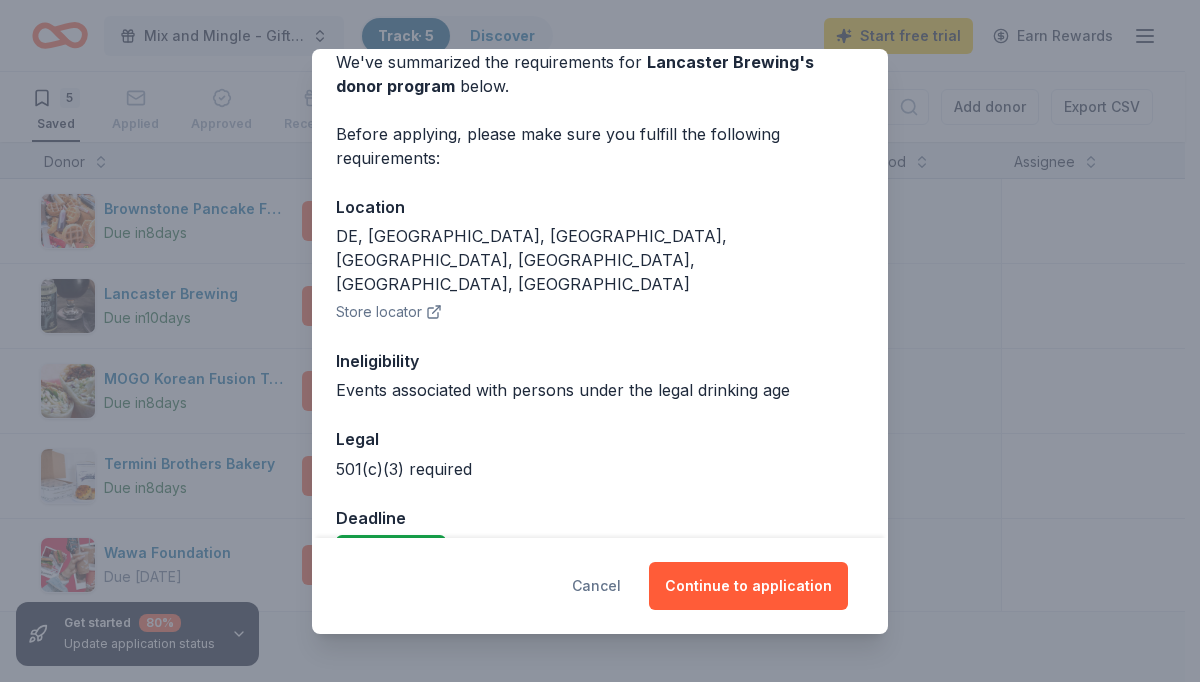 click on "Cancel" at bounding box center (596, 586) 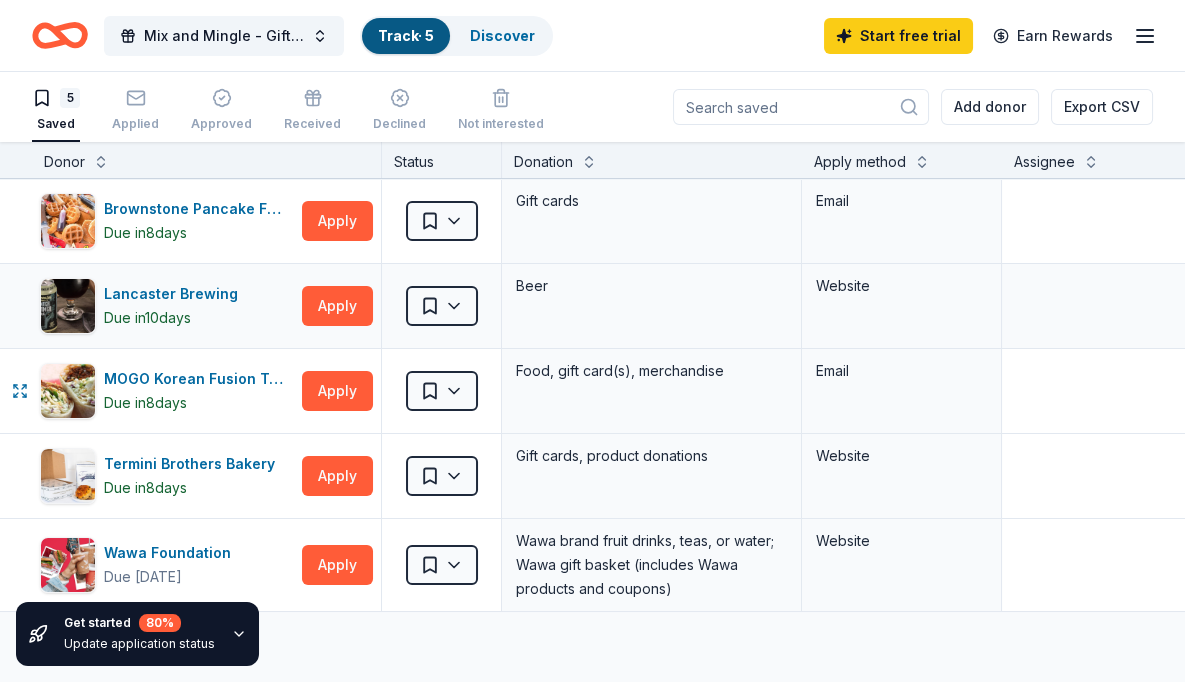 drag, startPoint x: 218, startPoint y: 368, endPoint x: 254, endPoint y: 274, distance: 100.65784 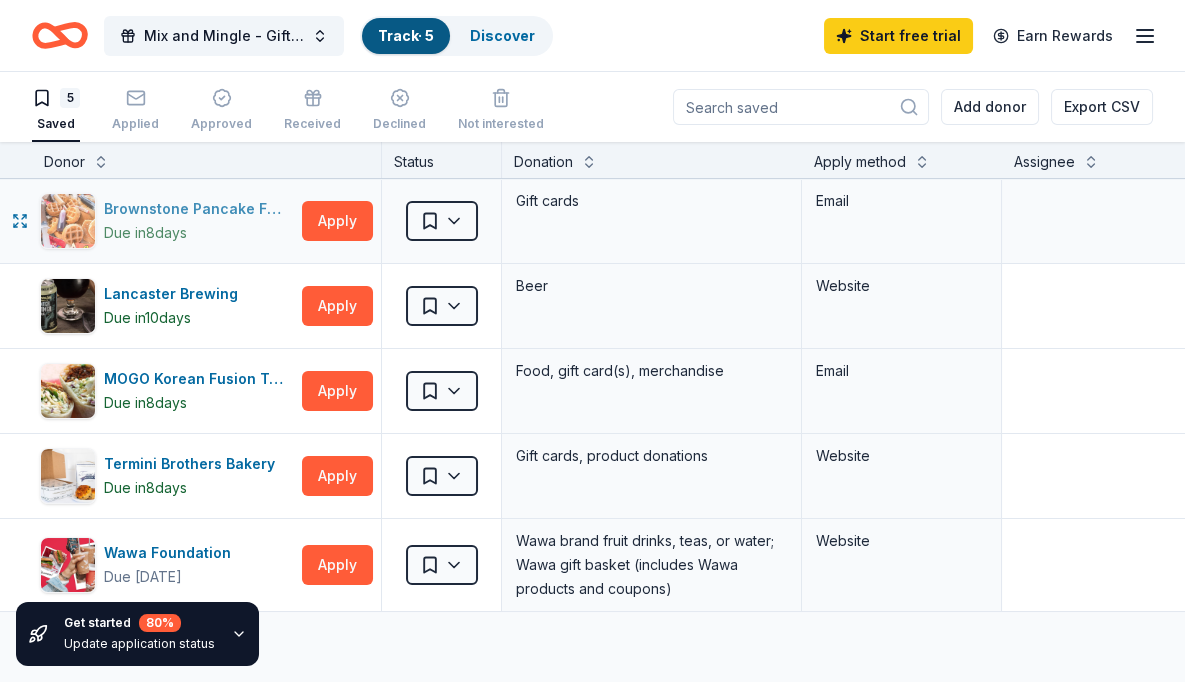 click on "Brownstone Pancake Factory" at bounding box center (199, 209) 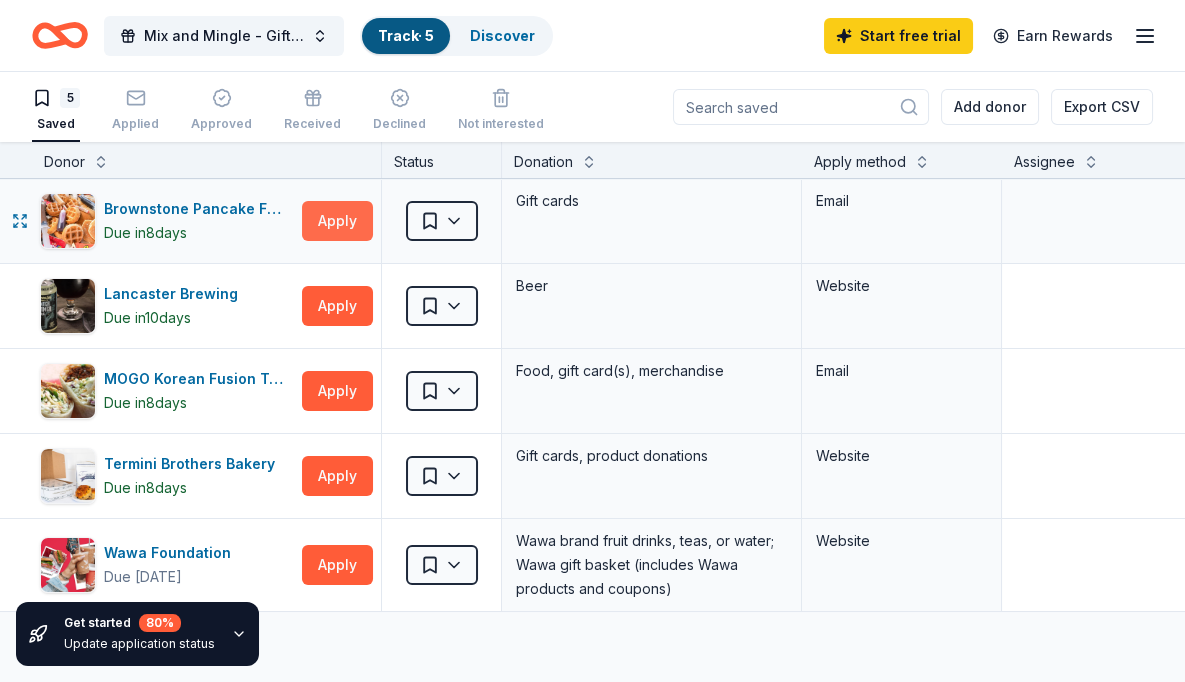 click on "Apply" at bounding box center (337, 221) 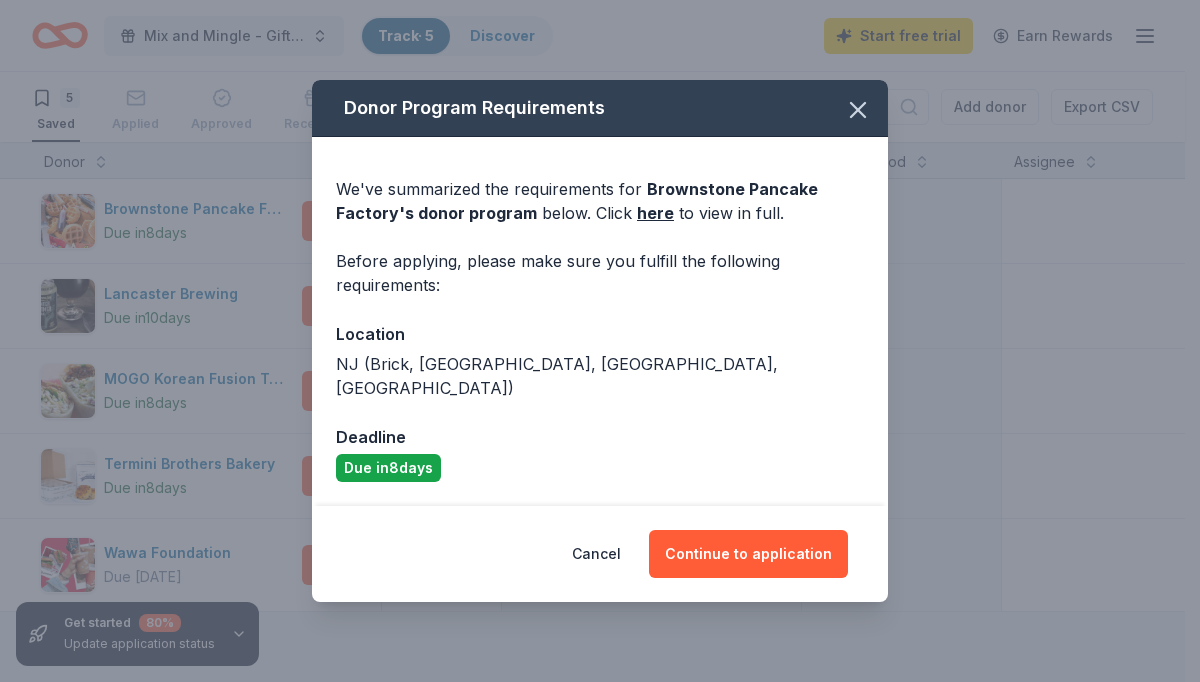 click on "NJ (Brick, Edgewater, Englewood Cliffs, Freehold)" at bounding box center (600, 376) 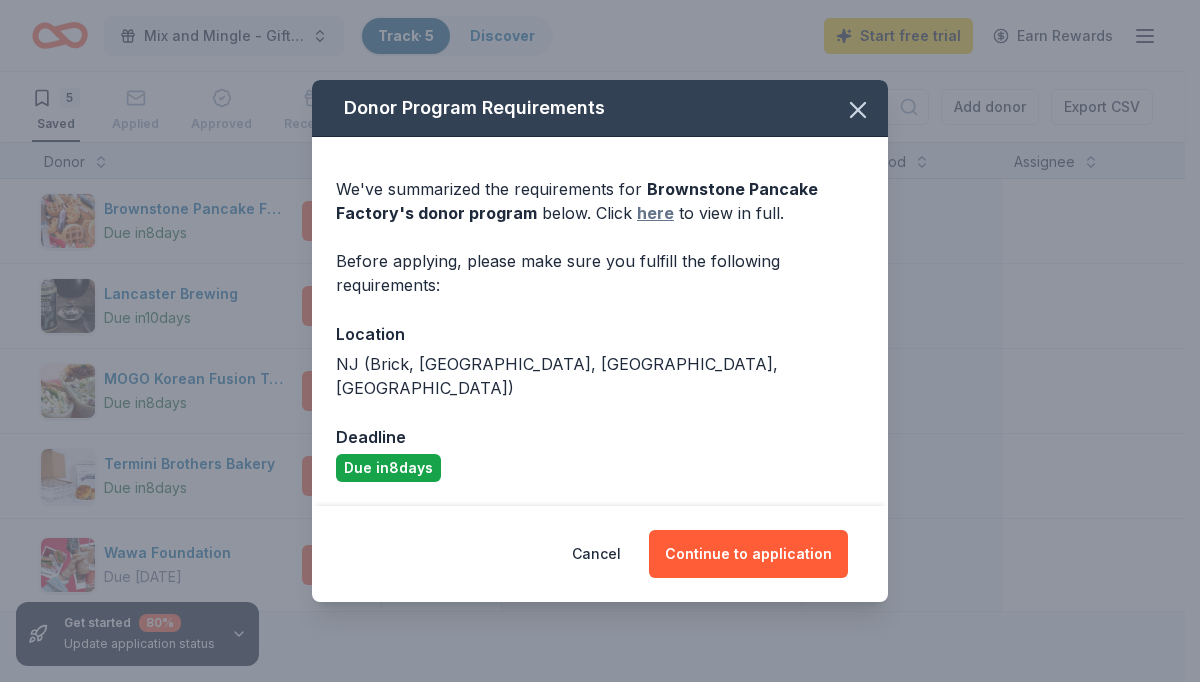 click on "here" at bounding box center [655, 213] 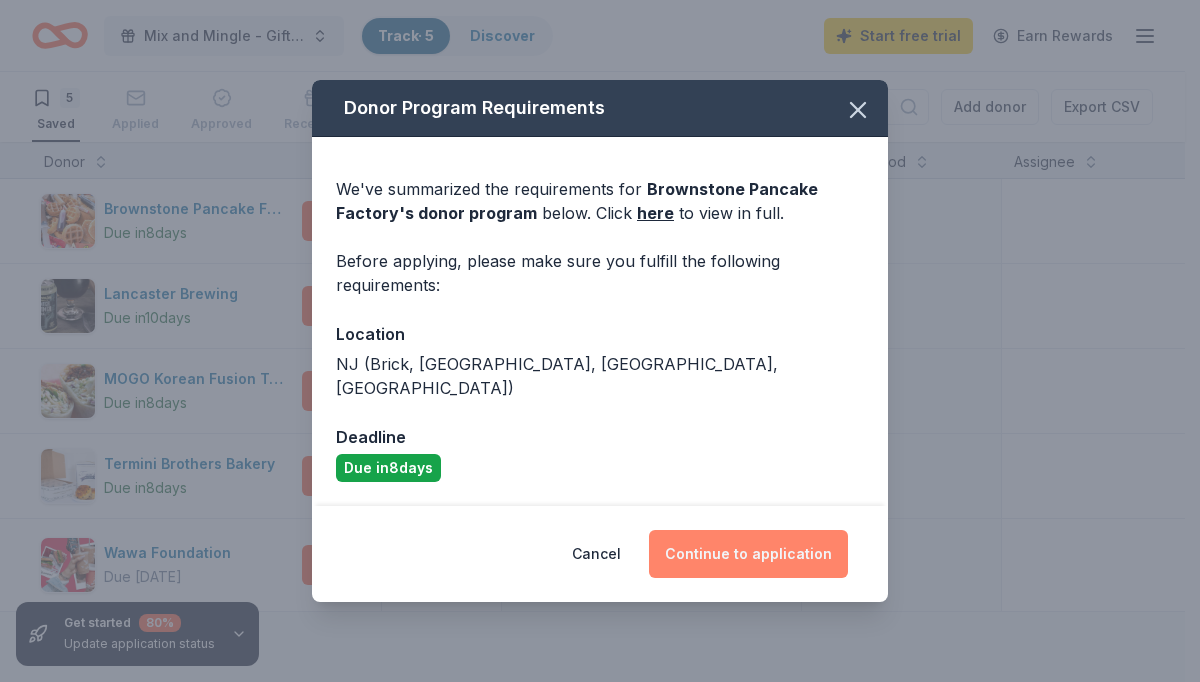 click on "Continue to application" at bounding box center [748, 554] 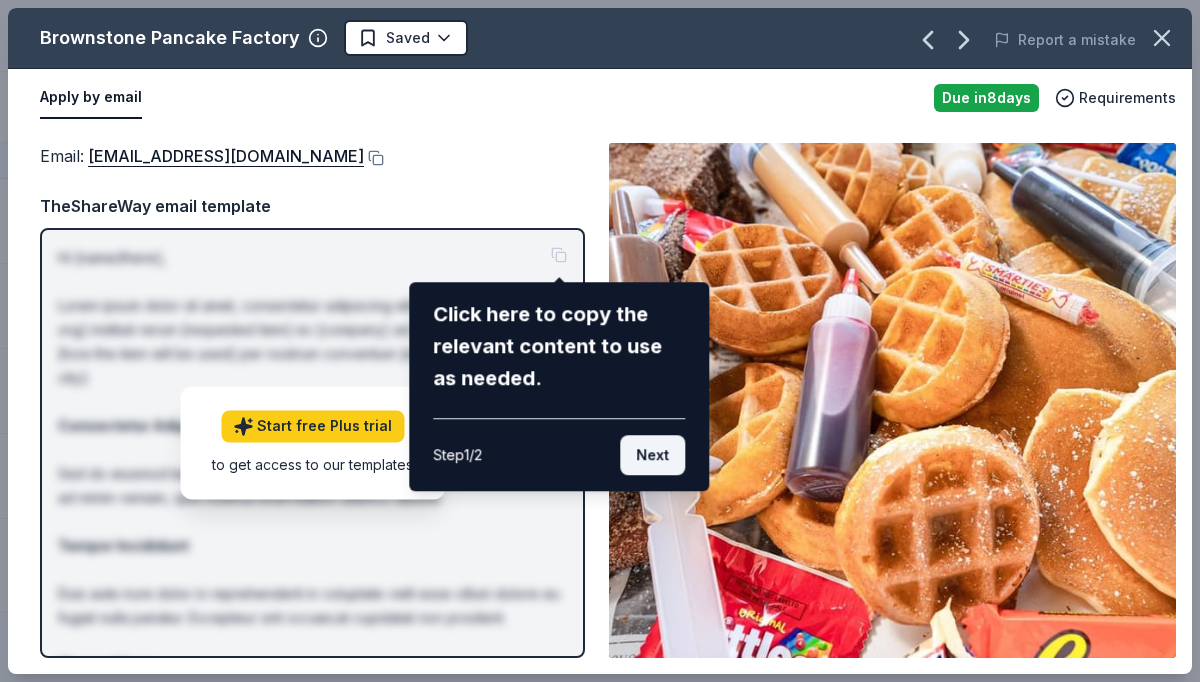 click on "Next" at bounding box center [652, 455] 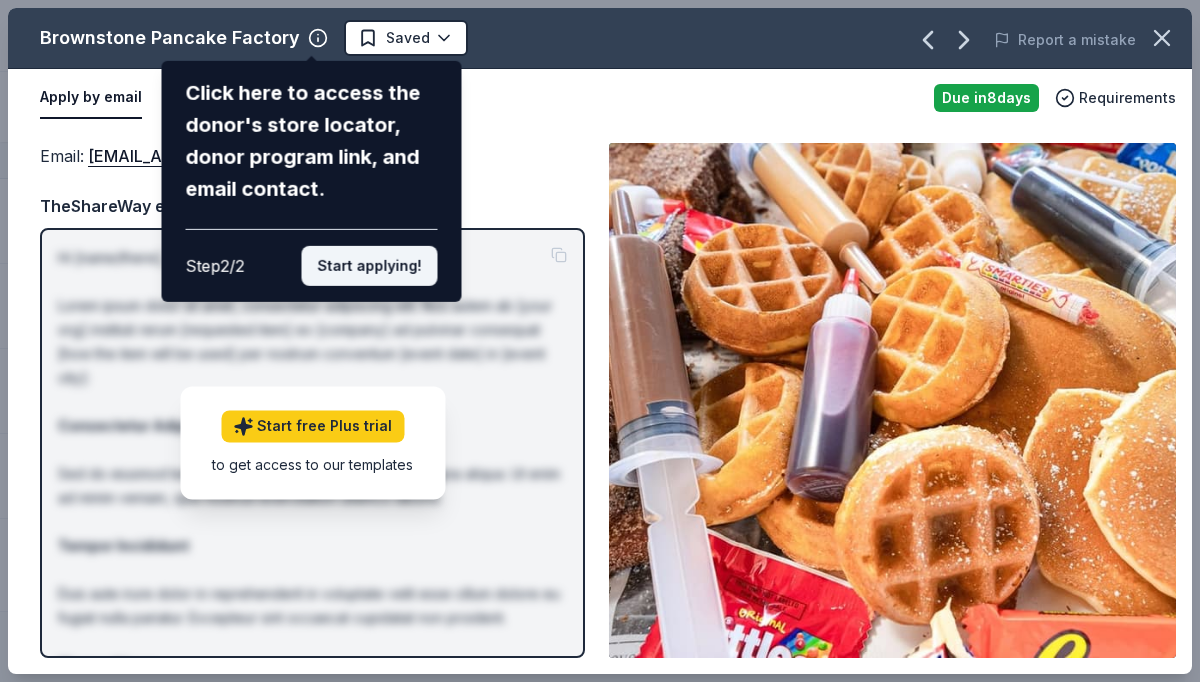 click on "Start applying!" at bounding box center [369, 266] 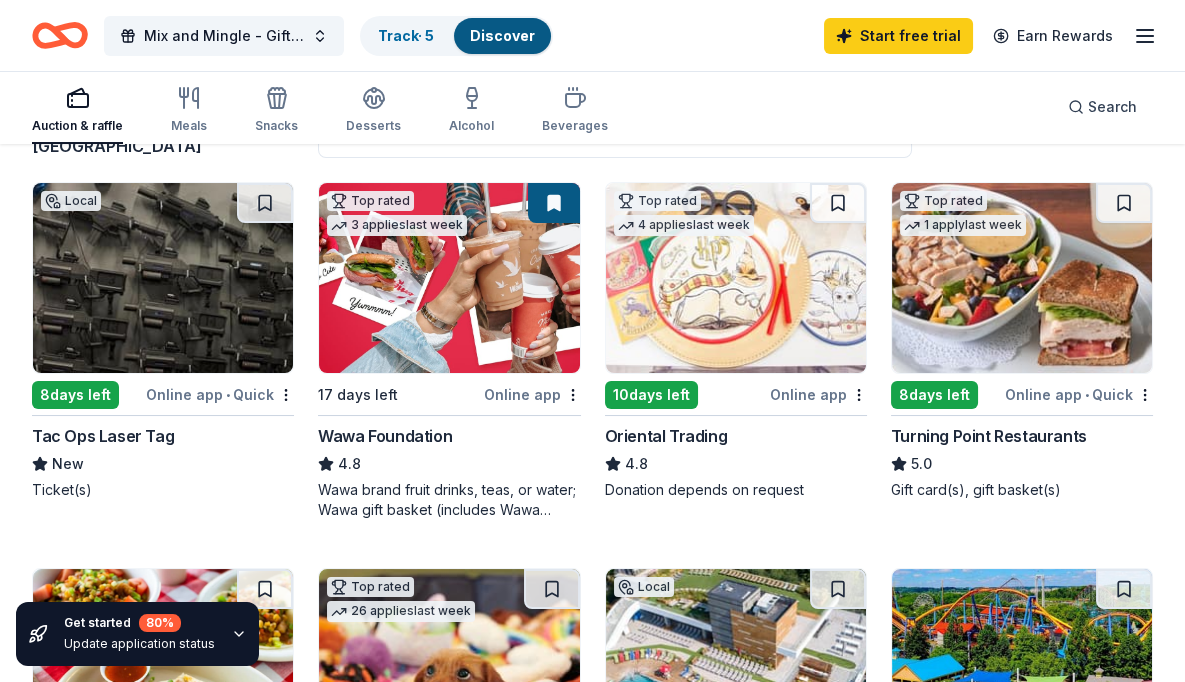 scroll, scrollTop: 184, scrollLeft: 0, axis: vertical 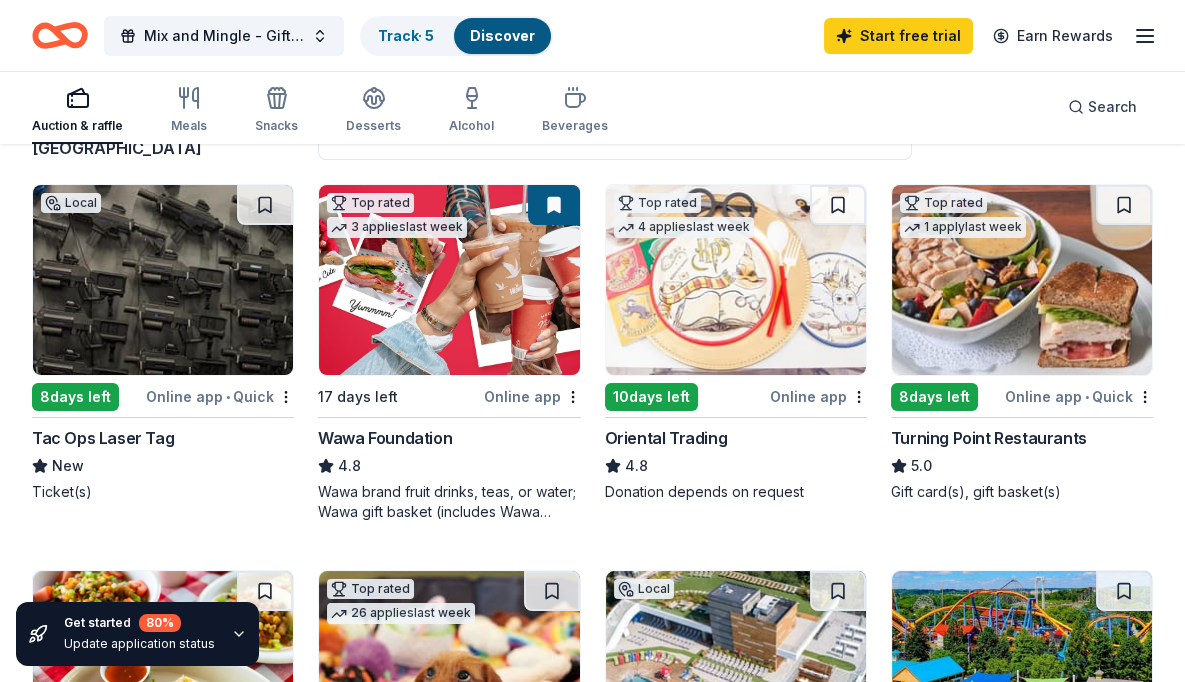 click at bounding box center [449, 280] 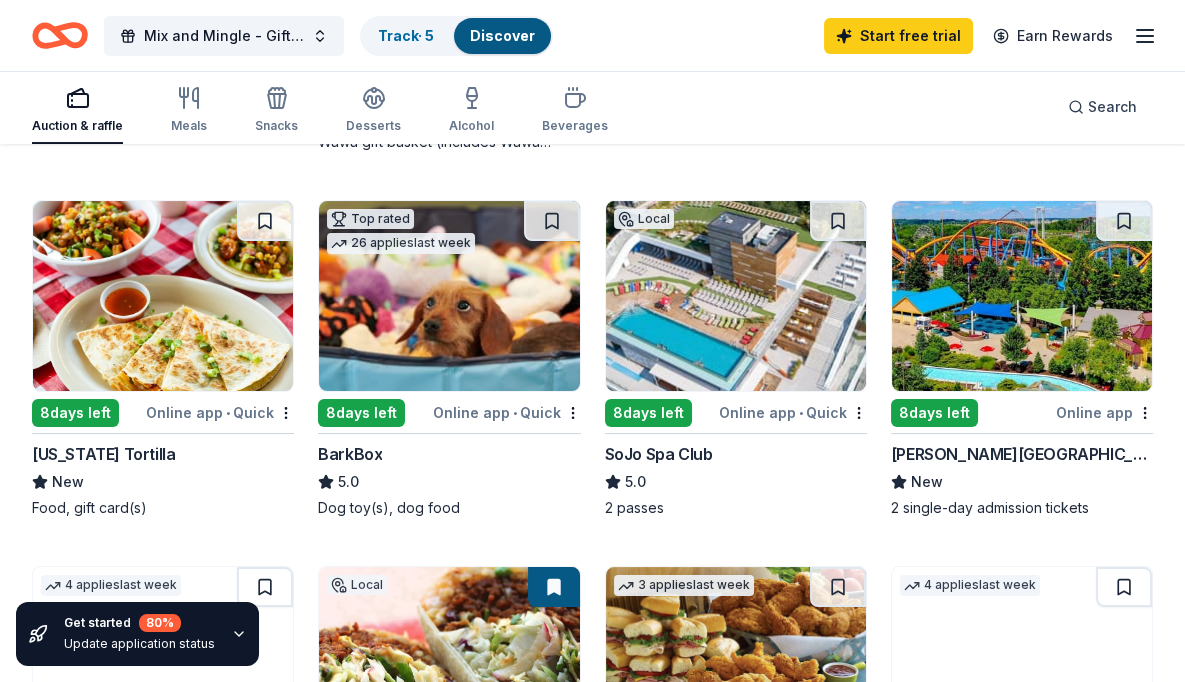 scroll, scrollTop: 557, scrollLeft: 0, axis: vertical 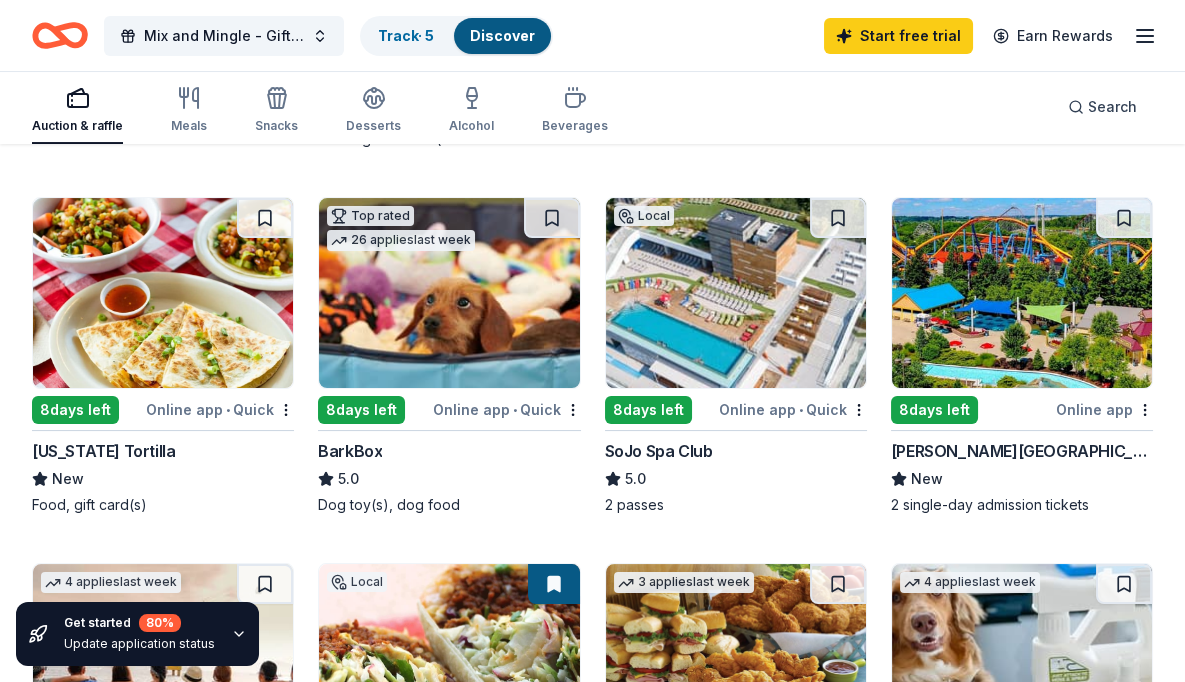 click at bounding box center (736, 293) 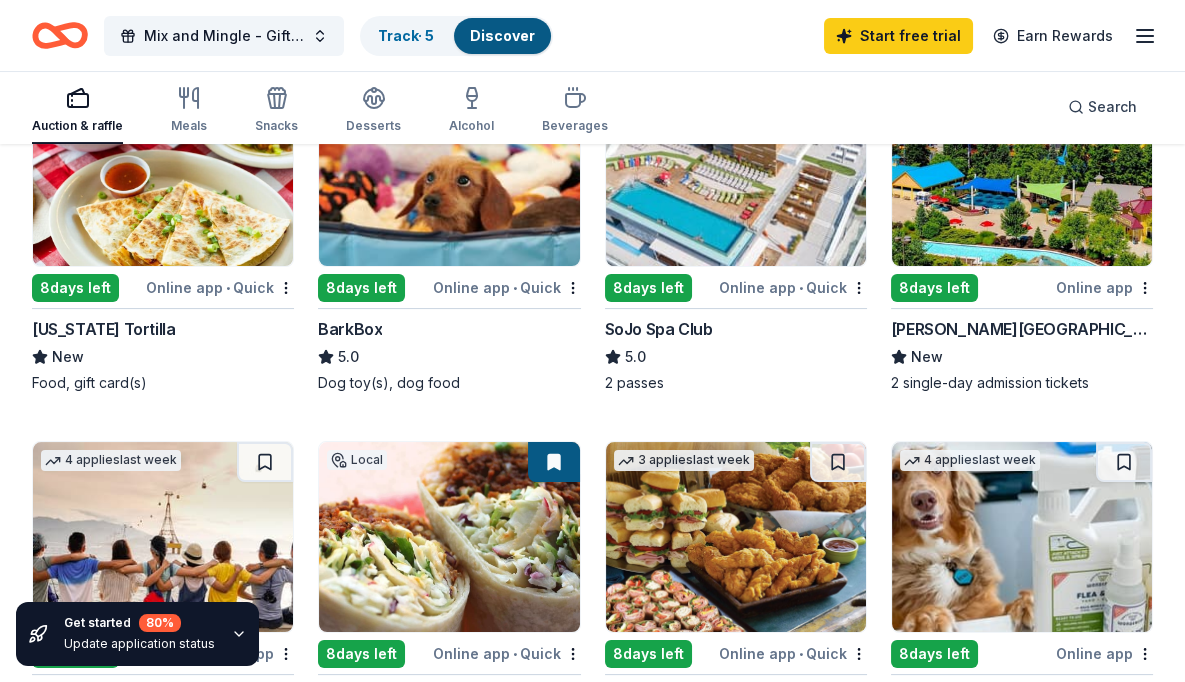 scroll, scrollTop: 674, scrollLeft: 0, axis: vertical 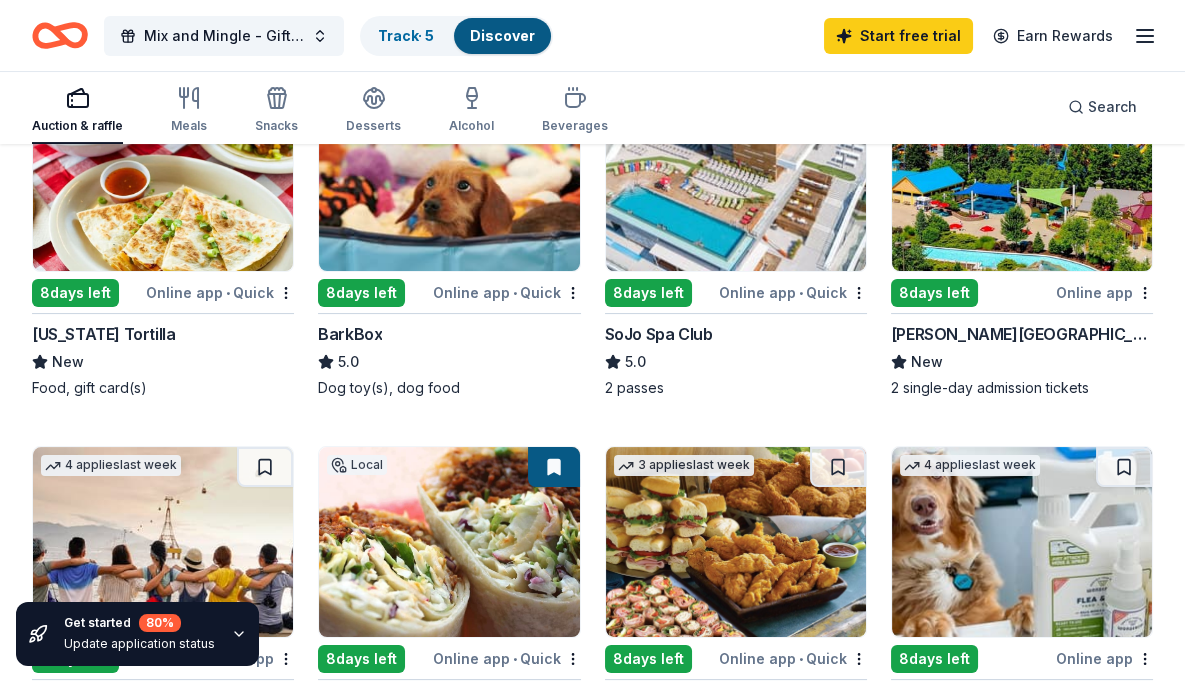 click at bounding box center (1022, 176) 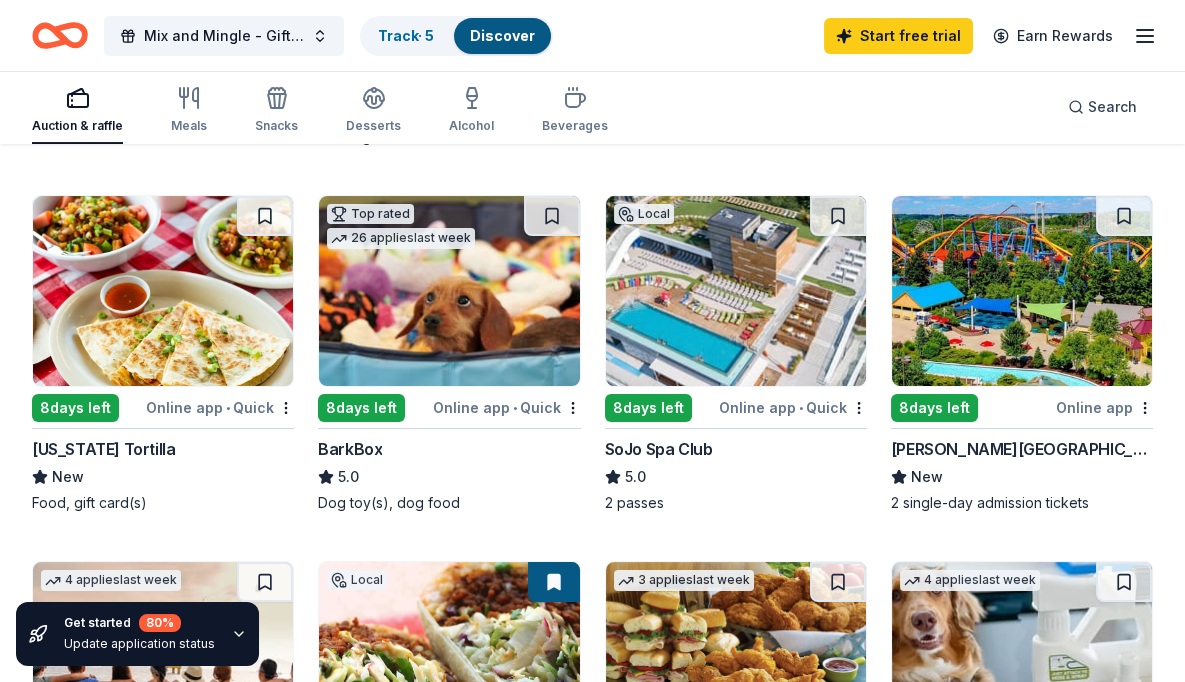 scroll, scrollTop: 557, scrollLeft: 0, axis: vertical 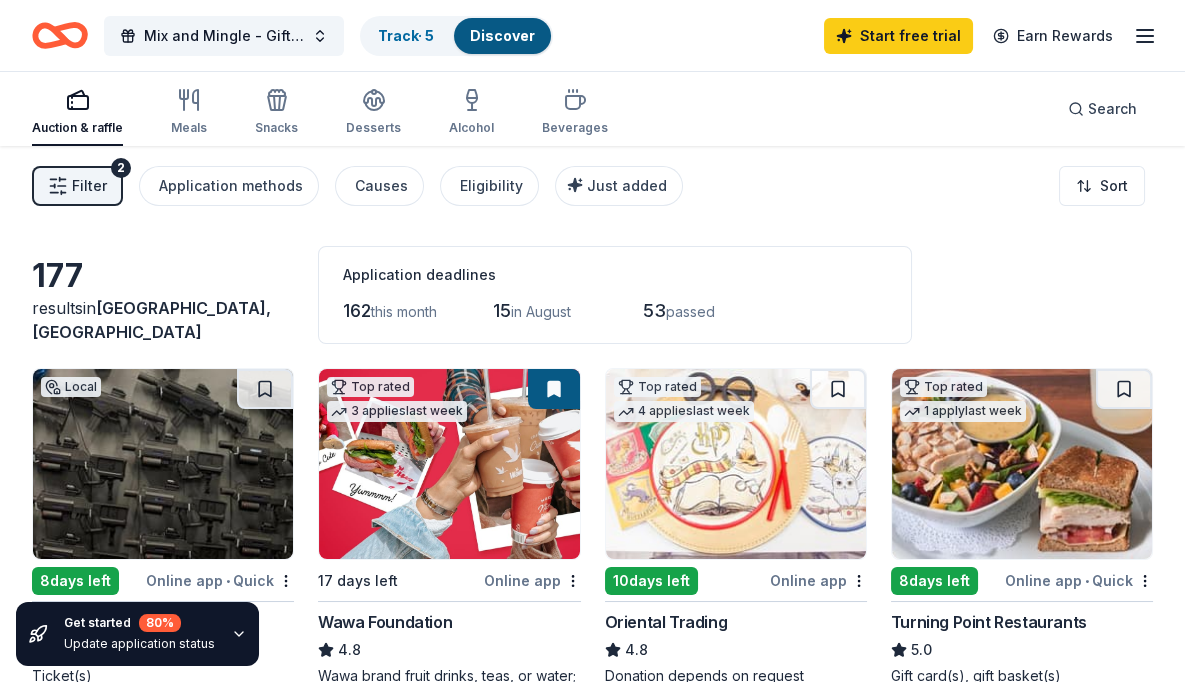 click on "this month" at bounding box center [404, 311] 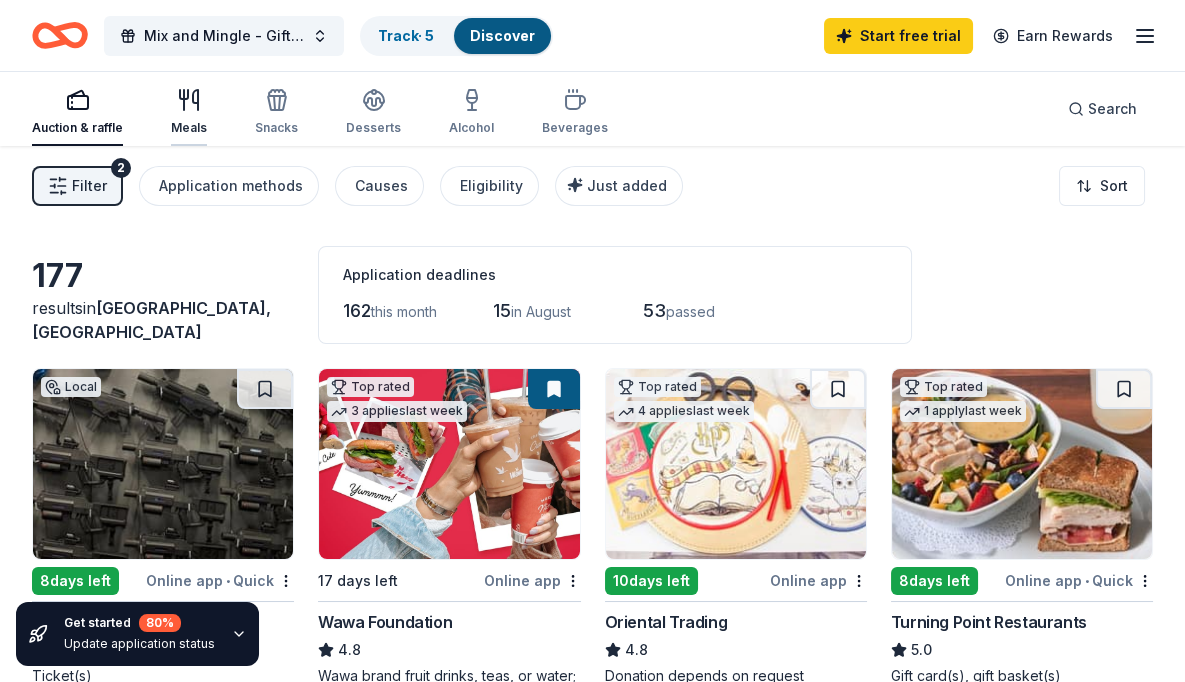 click 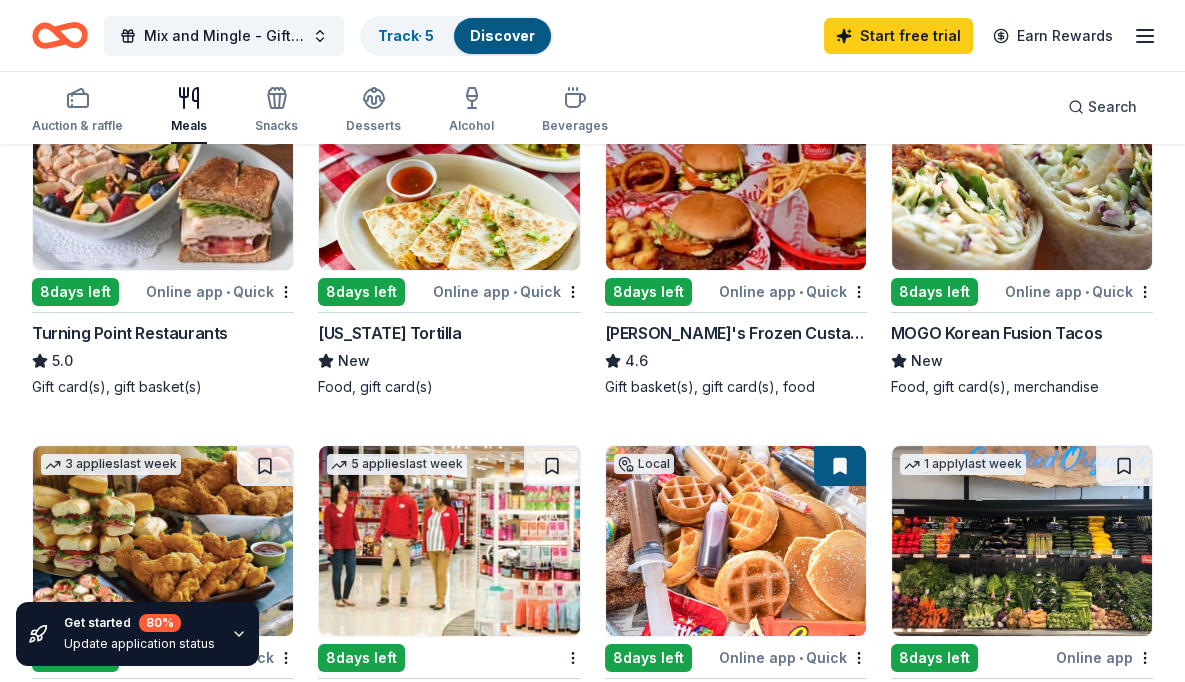 scroll, scrollTop: 291, scrollLeft: 0, axis: vertical 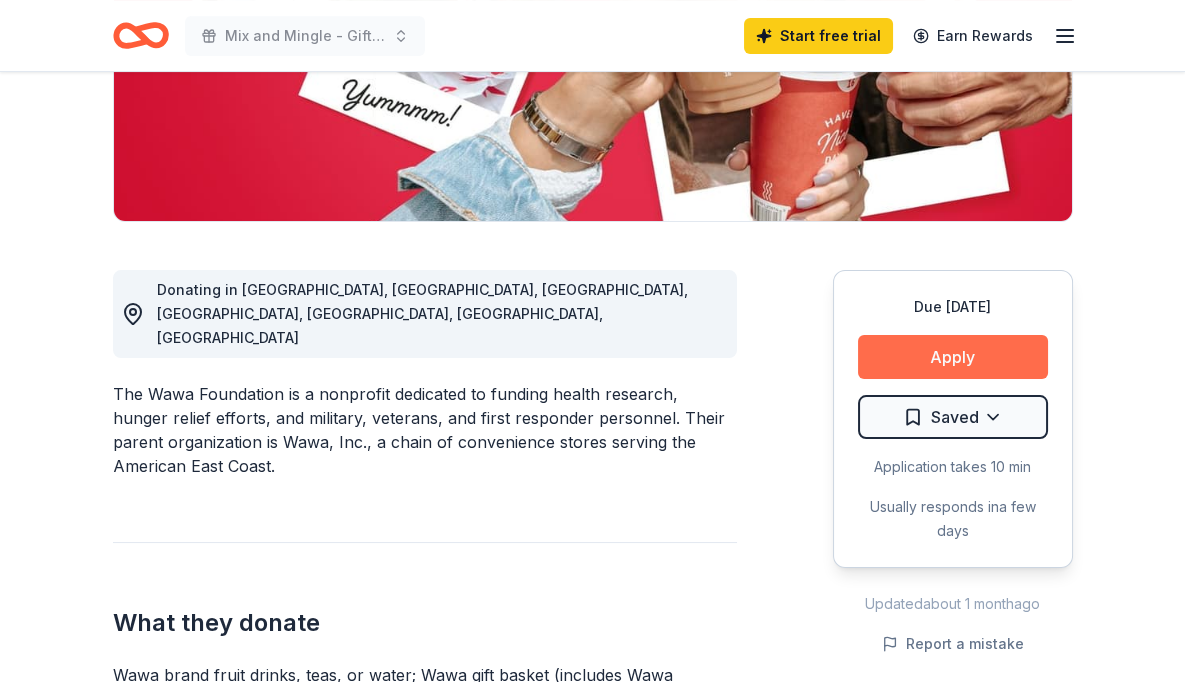 click on "Apply" at bounding box center [953, 357] 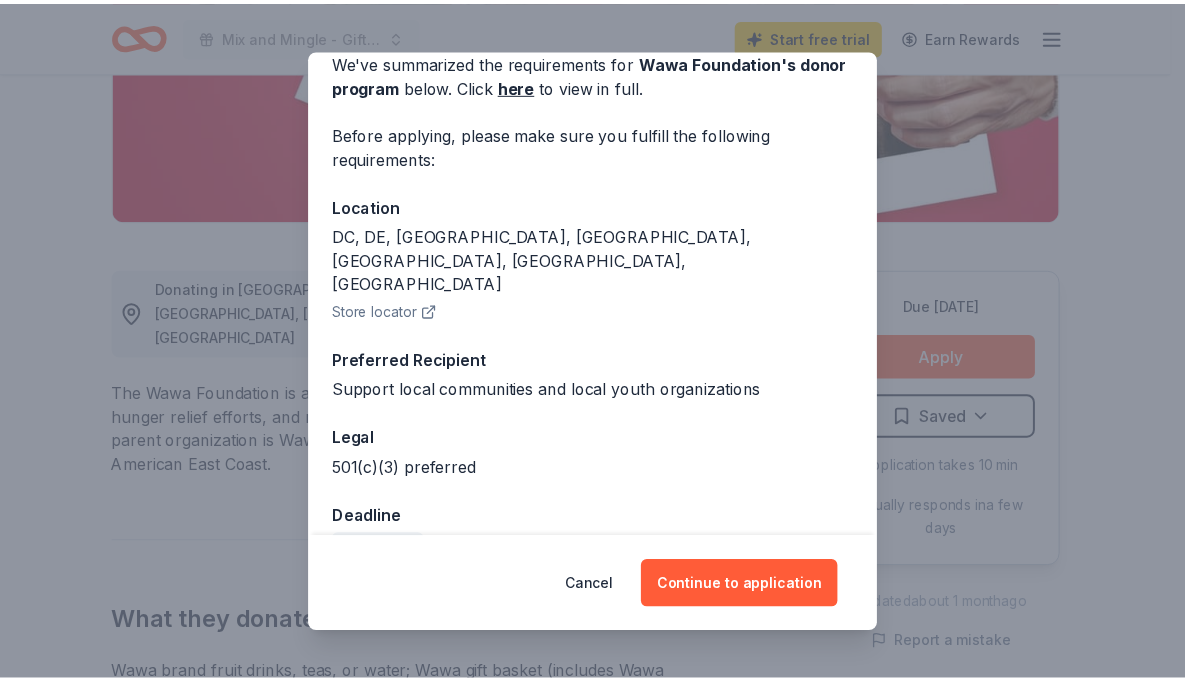 scroll, scrollTop: 0, scrollLeft: 0, axis: both 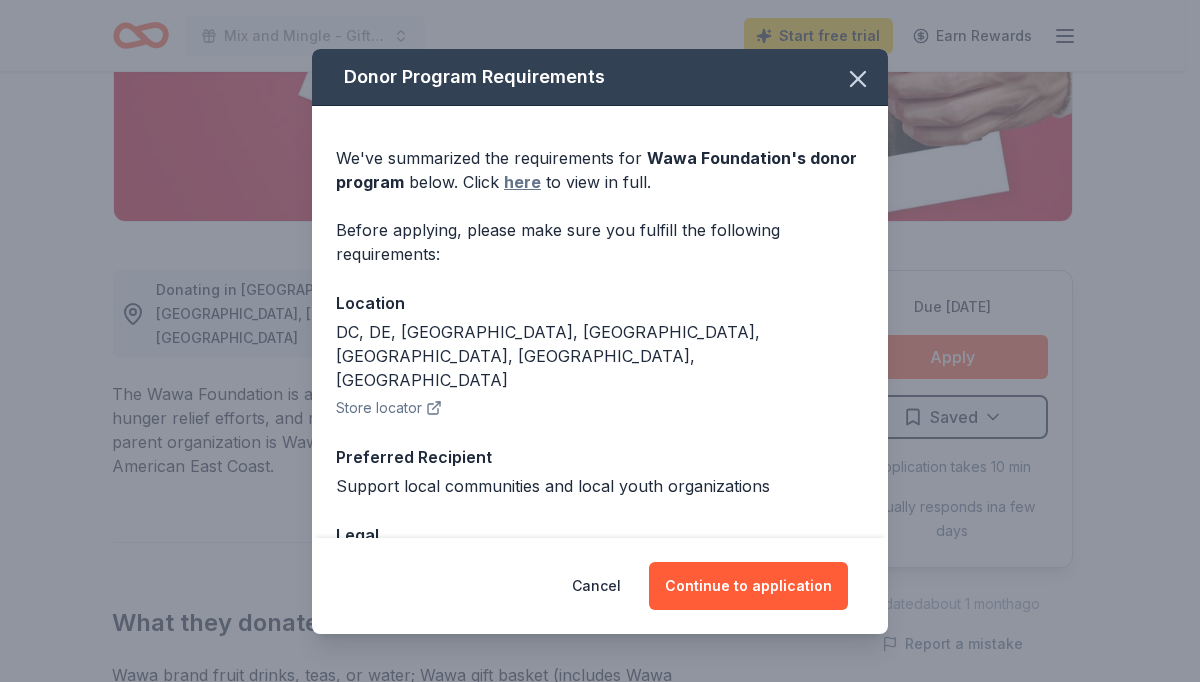 click on "here" at bounding box center [522, 182] 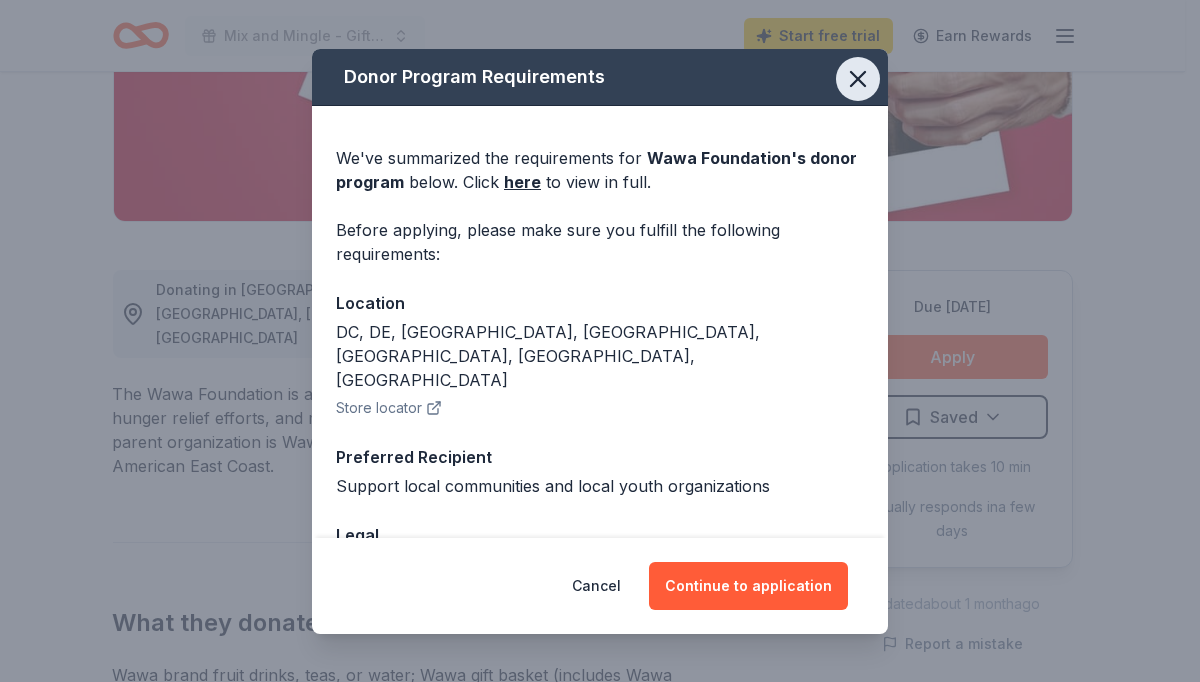click 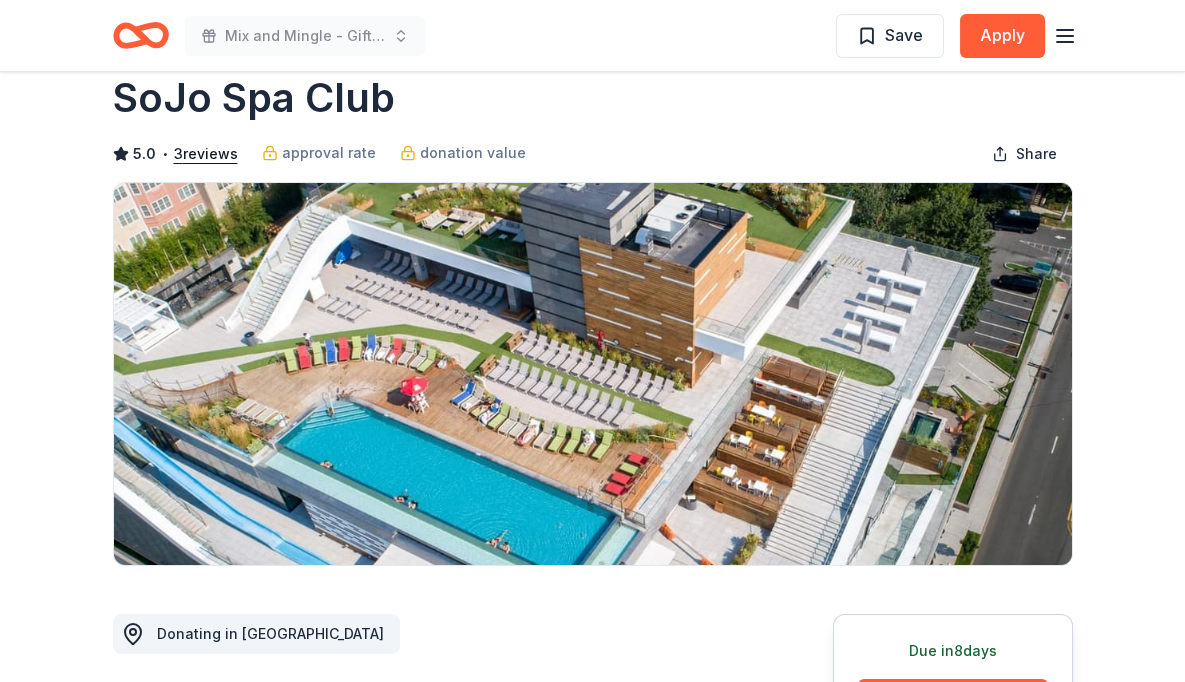 scroll, scrollTop: 47, scrollLeft: 0, axis: vertical 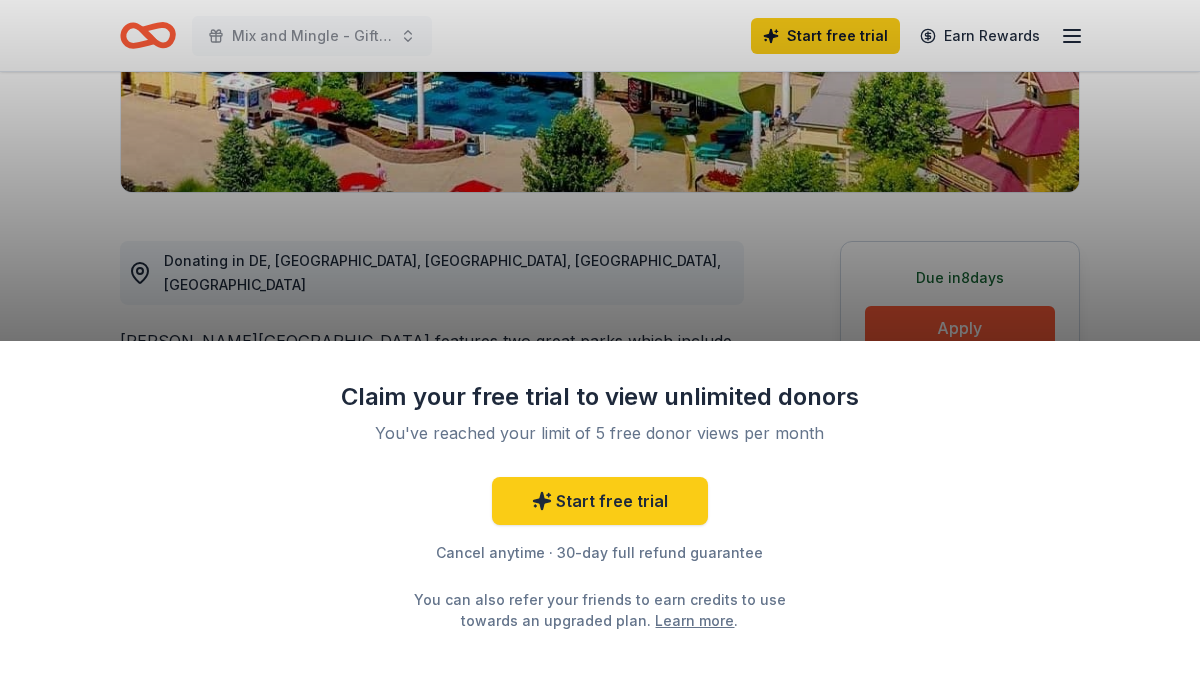 click on "Claim your free trial to view unlimited donors You've reached your limit of 5 free donor views per month Start free  trial Cancel anytime · 30-day full refund guarantee You can also refer your friends to earn credits to use towards an upgraded plan.   Learn more ." at bounding box center [600, 341] 